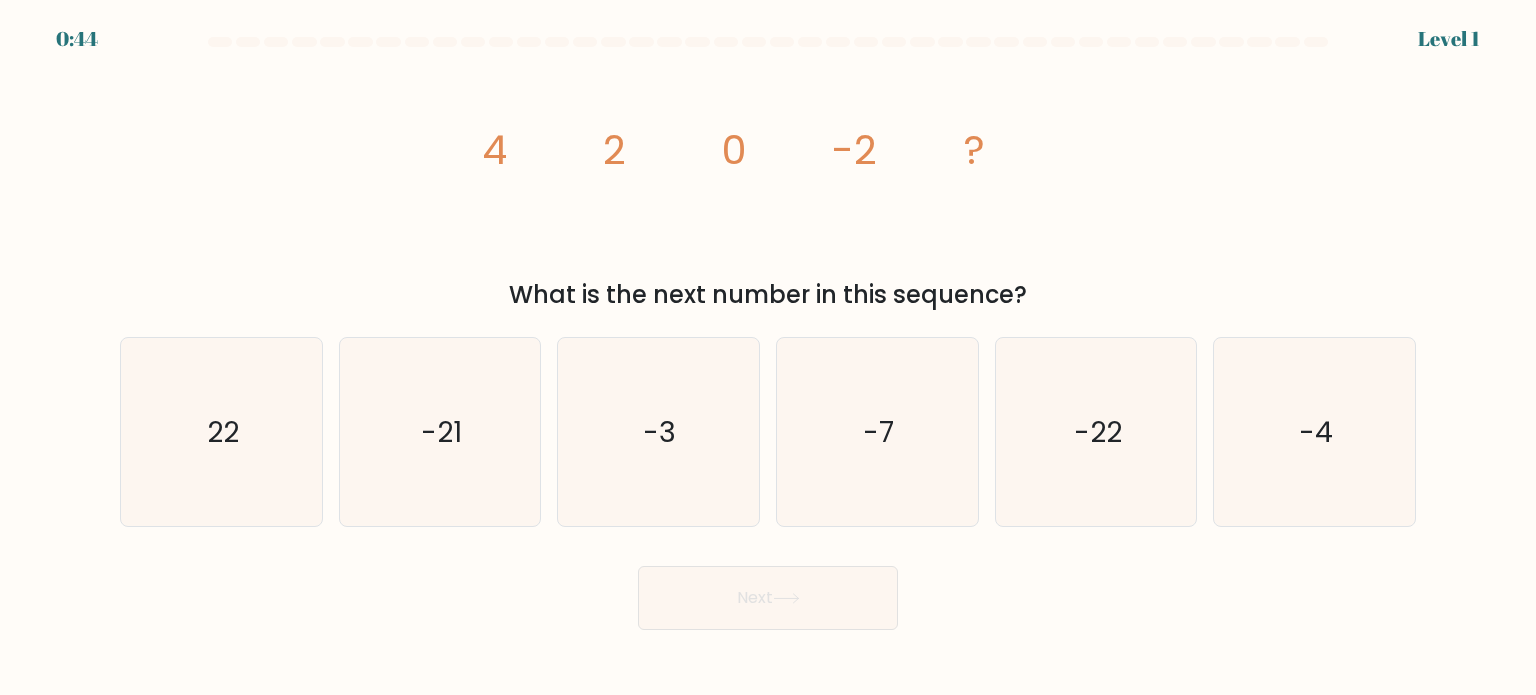 scroll, scrollTop: 0, scrollLeft: 0, axis: both 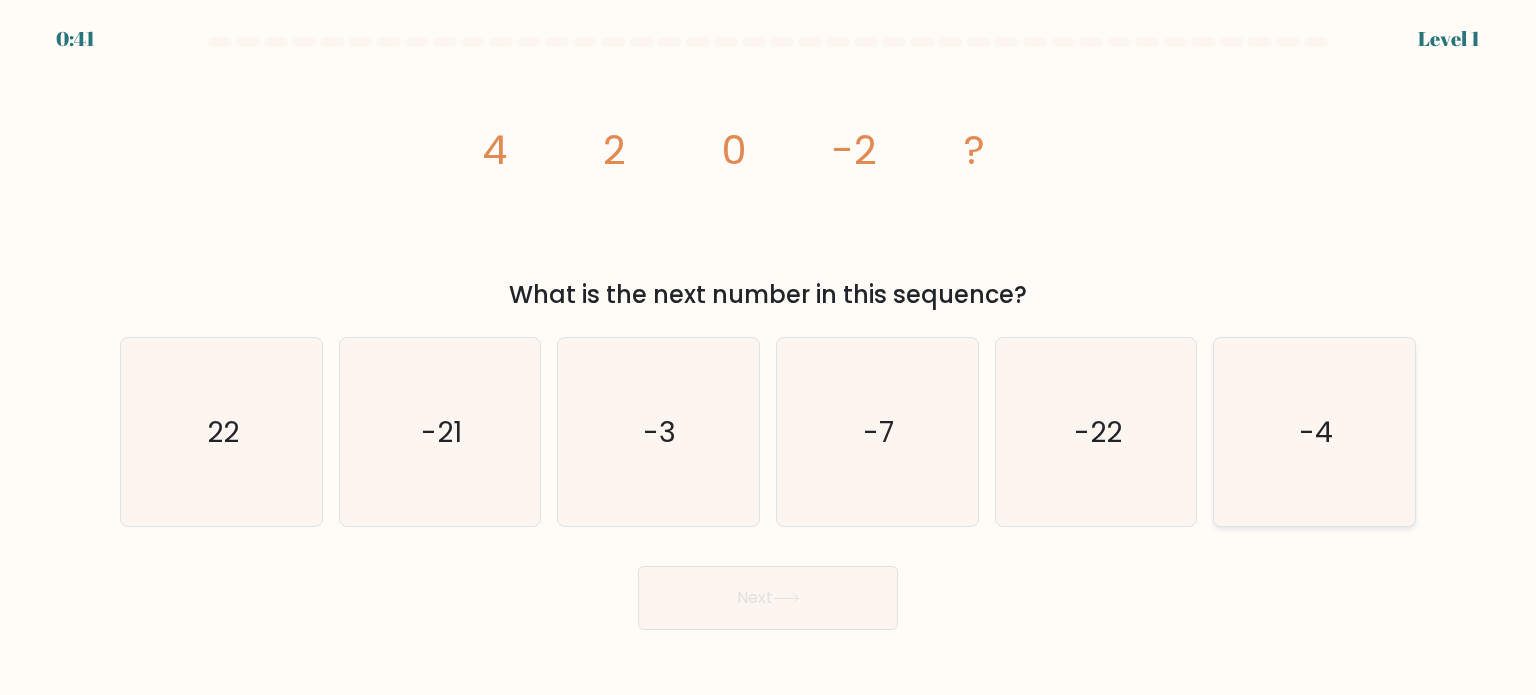 click on "-4" 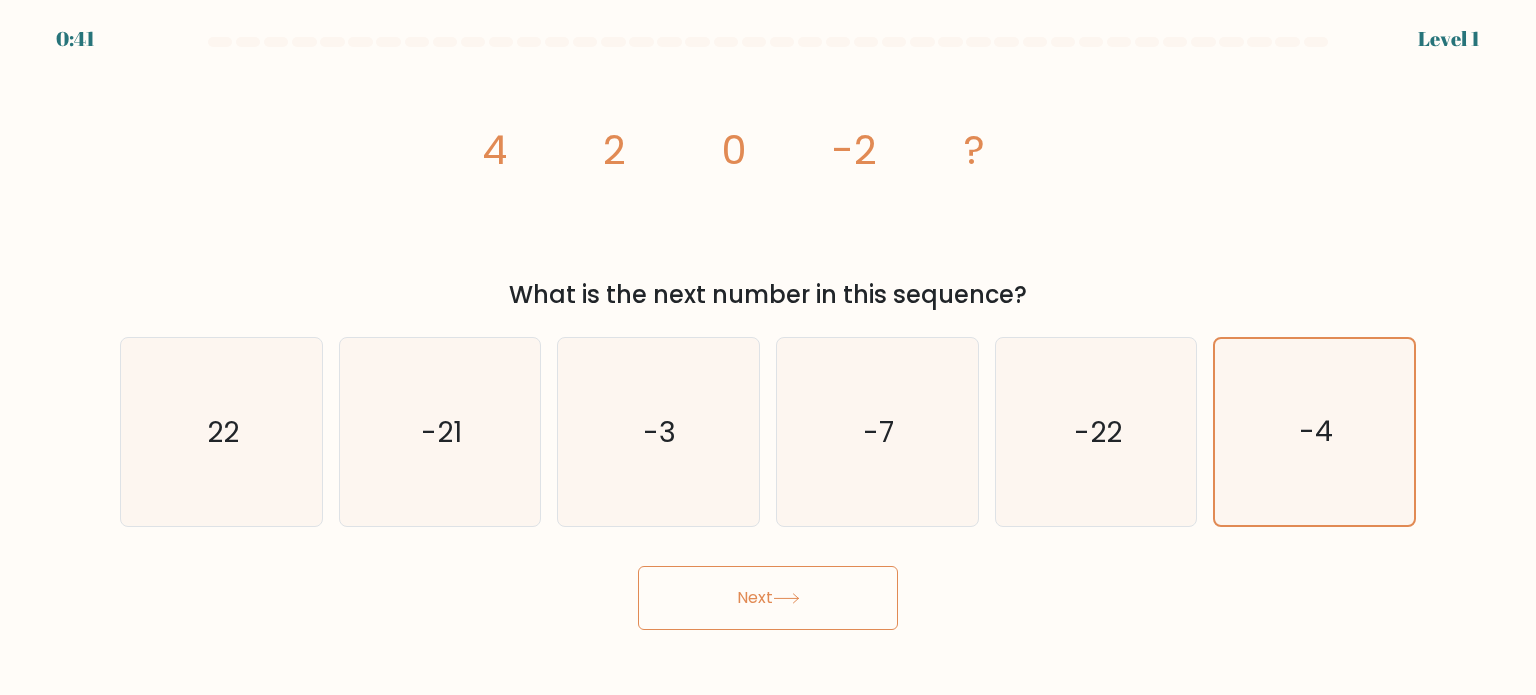 click on "Next" at bounding box center [768, 598] 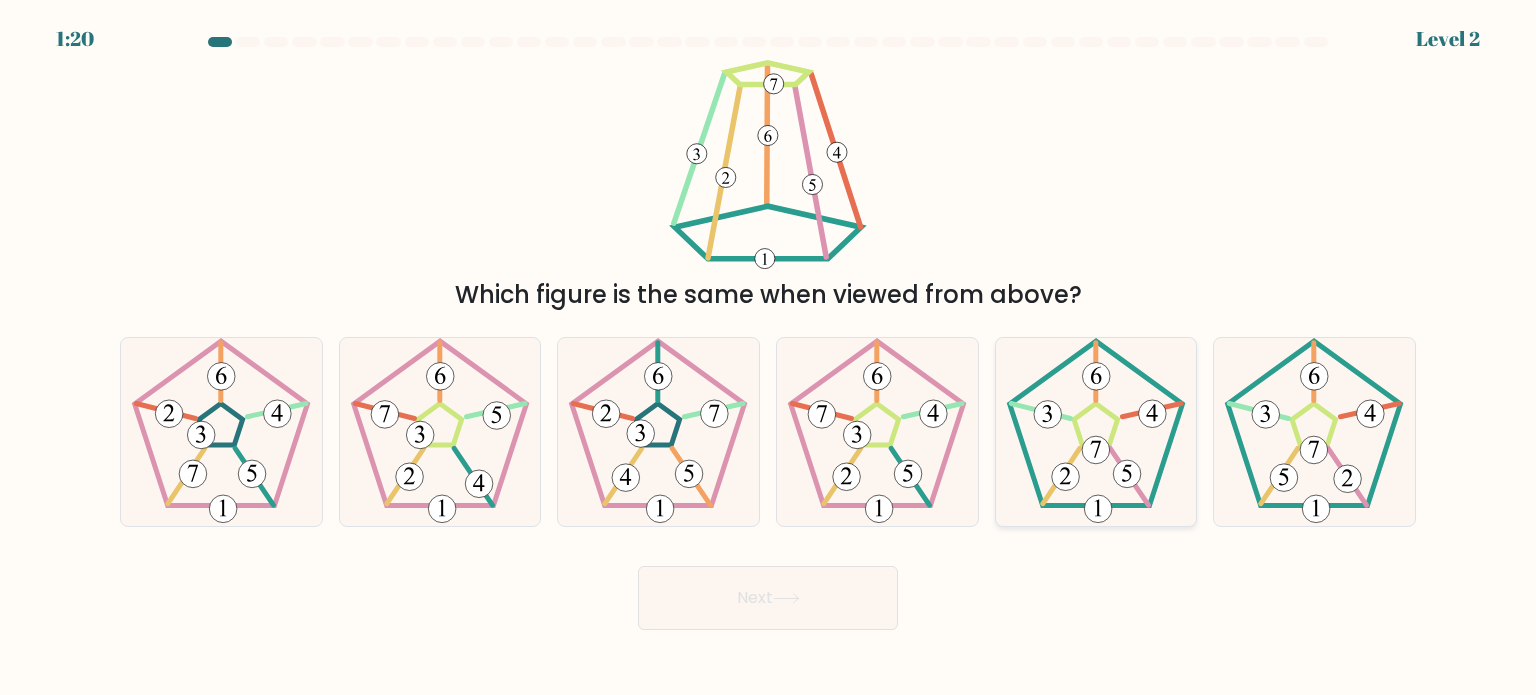 click 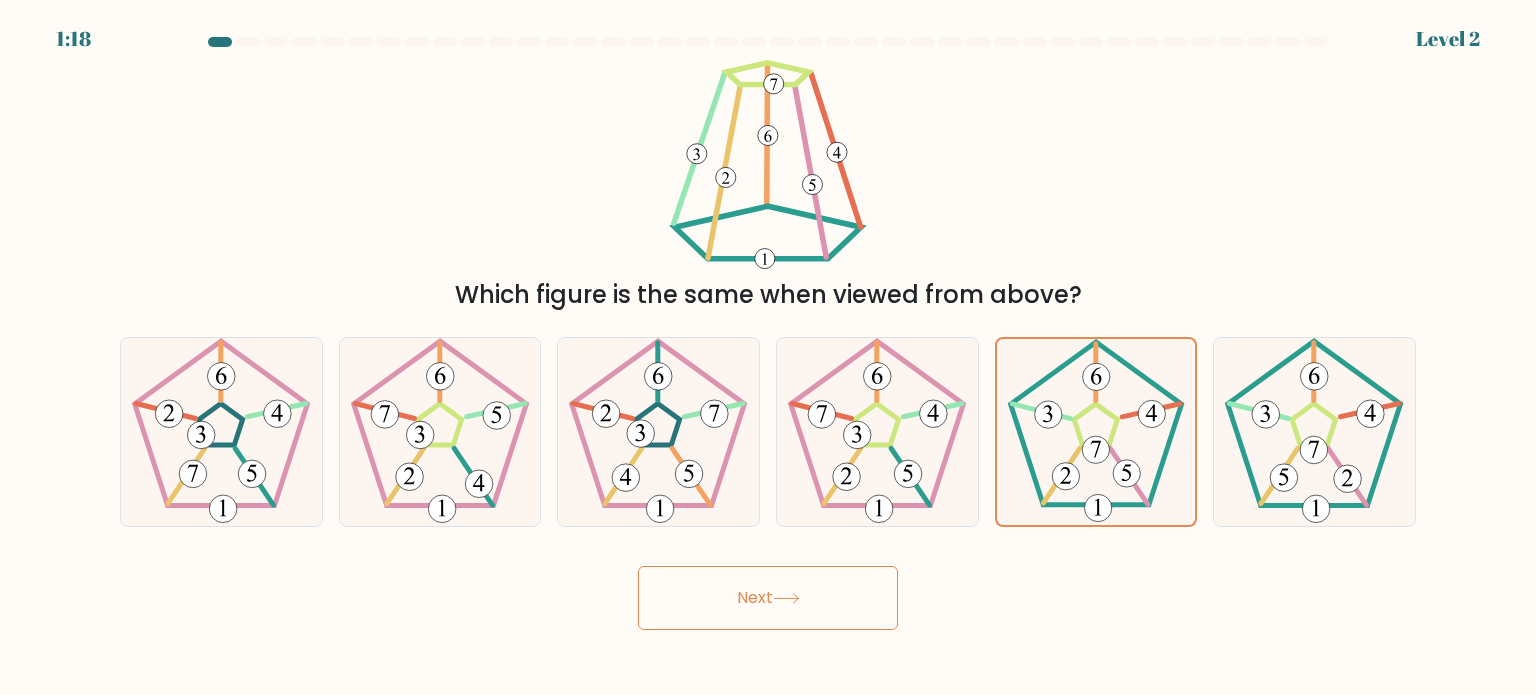click on "Next" at bounding box center [768, 598] 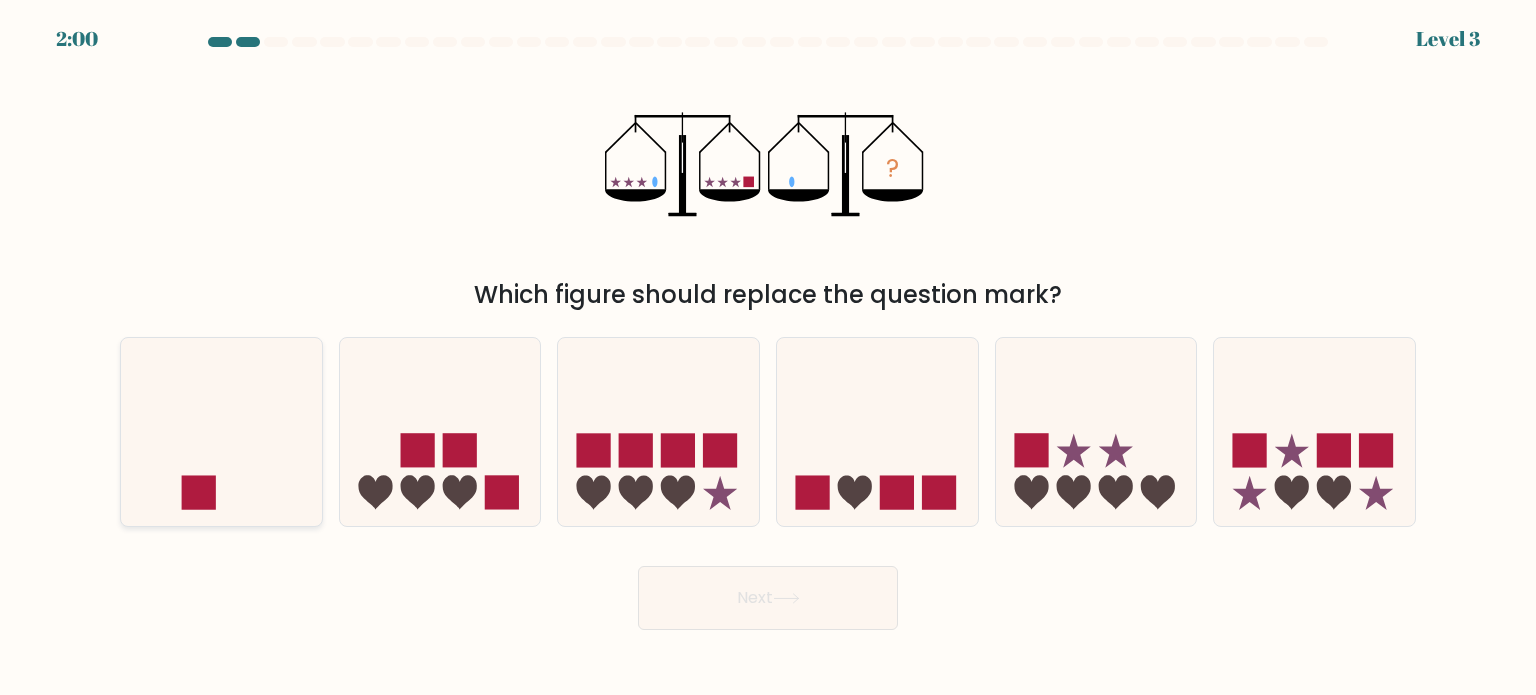 click 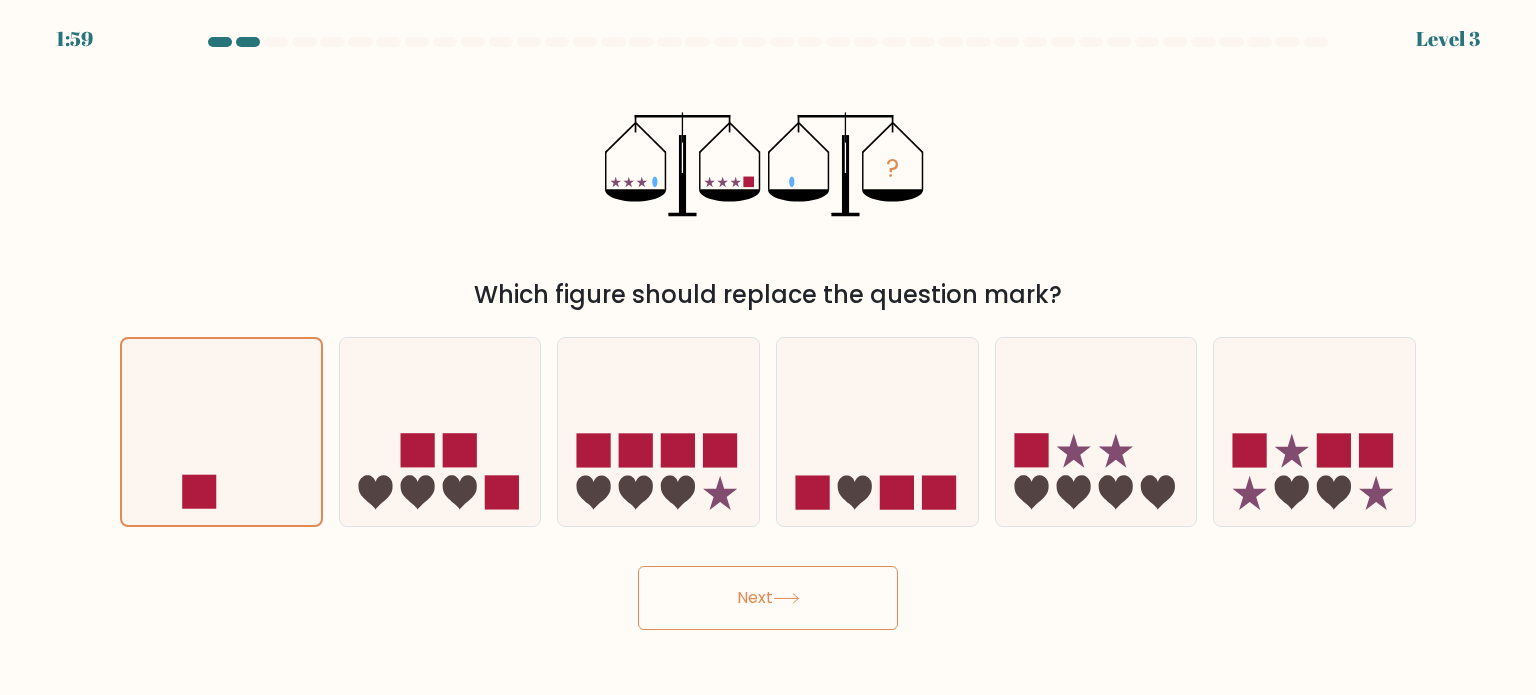click on "Next" at bounding box center [768, 598] 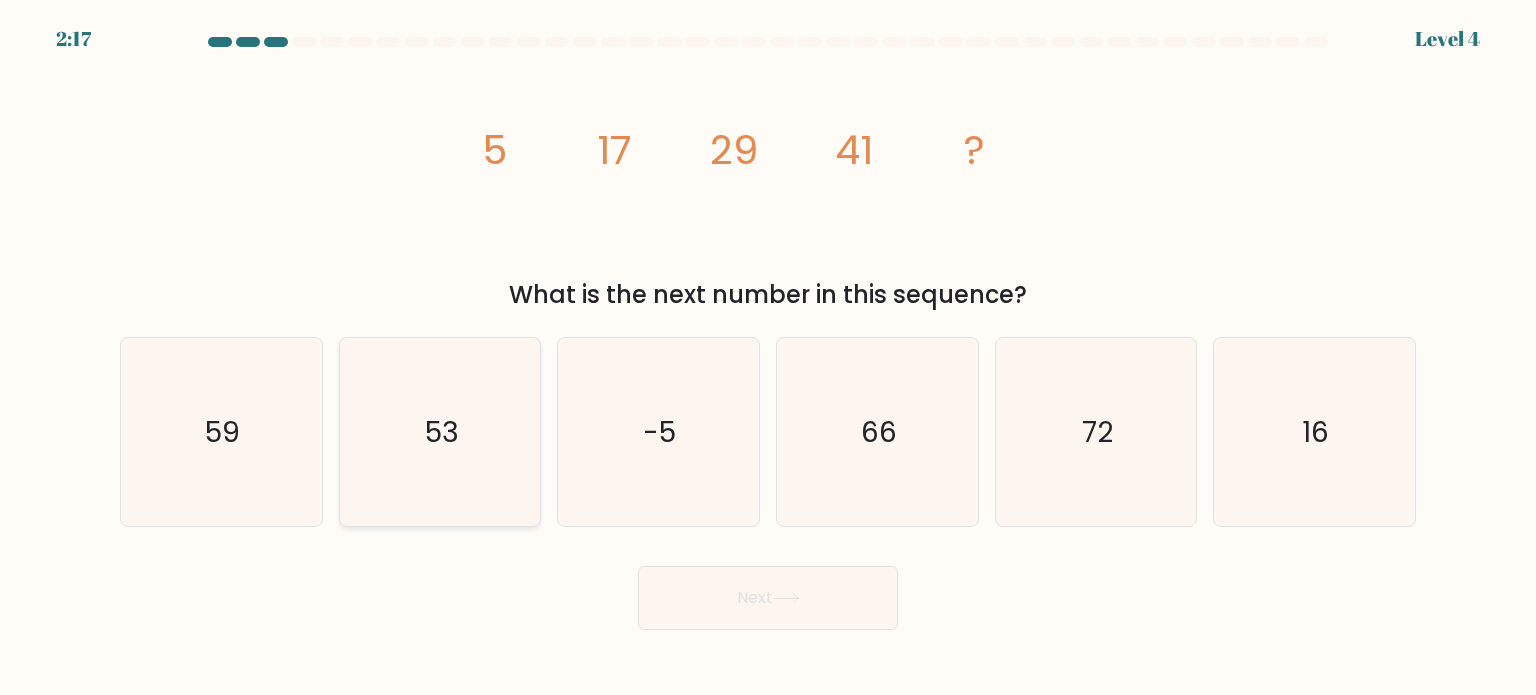 click on "53" 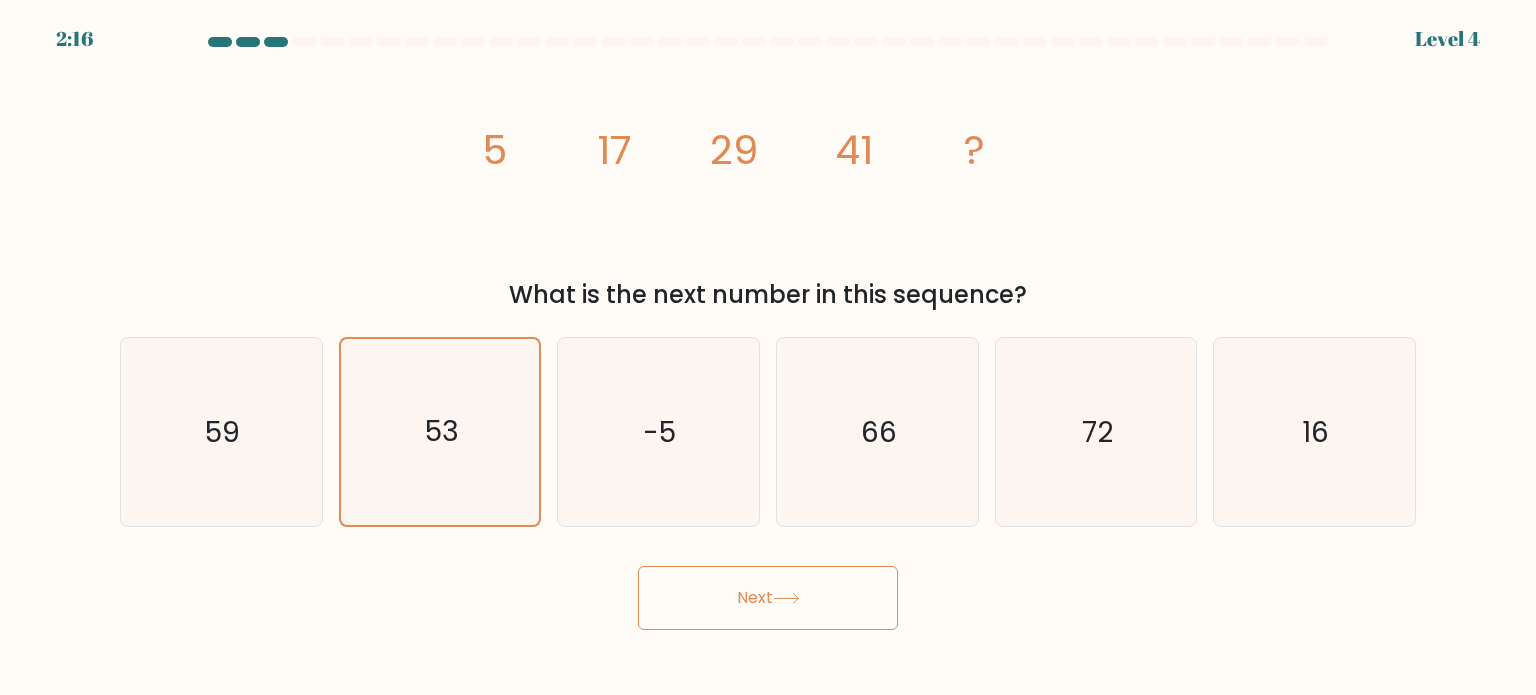 click on "Next" at bounding box center [768, 598] 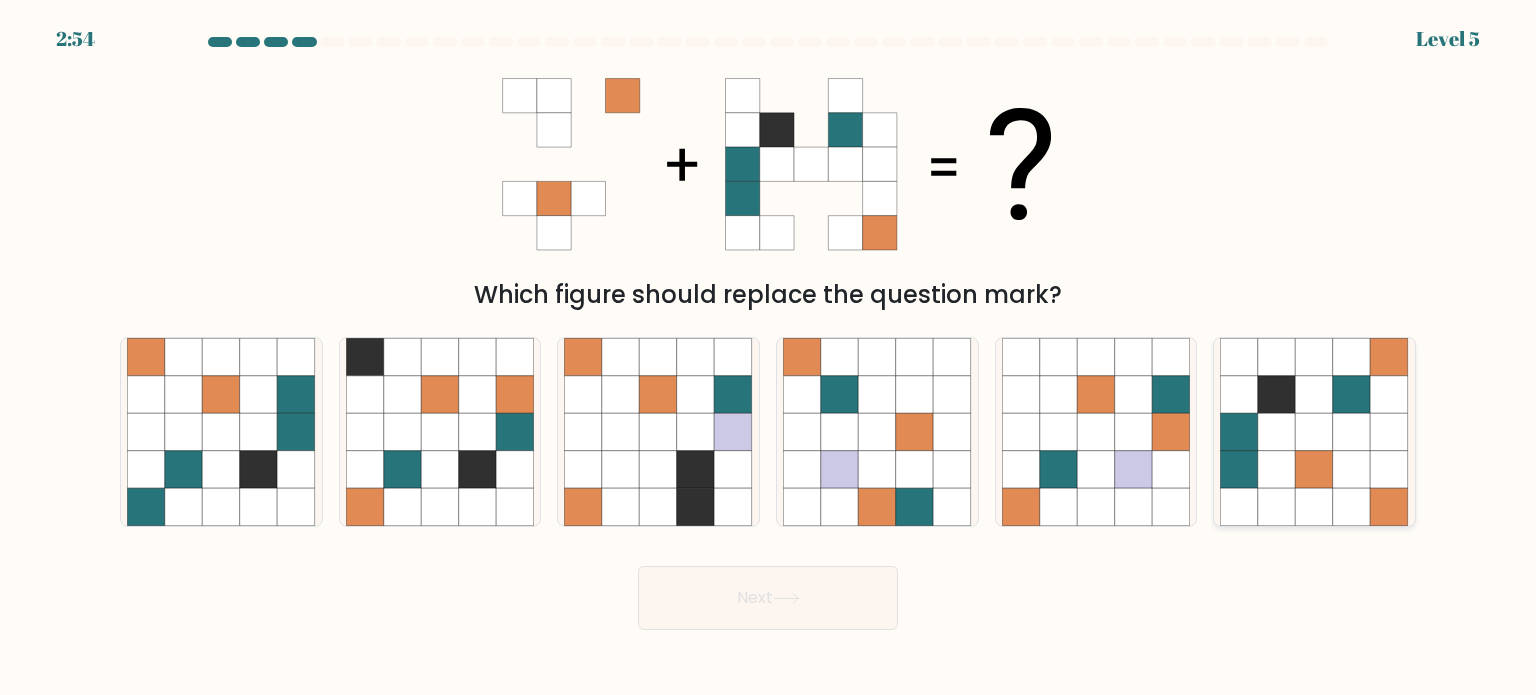 click 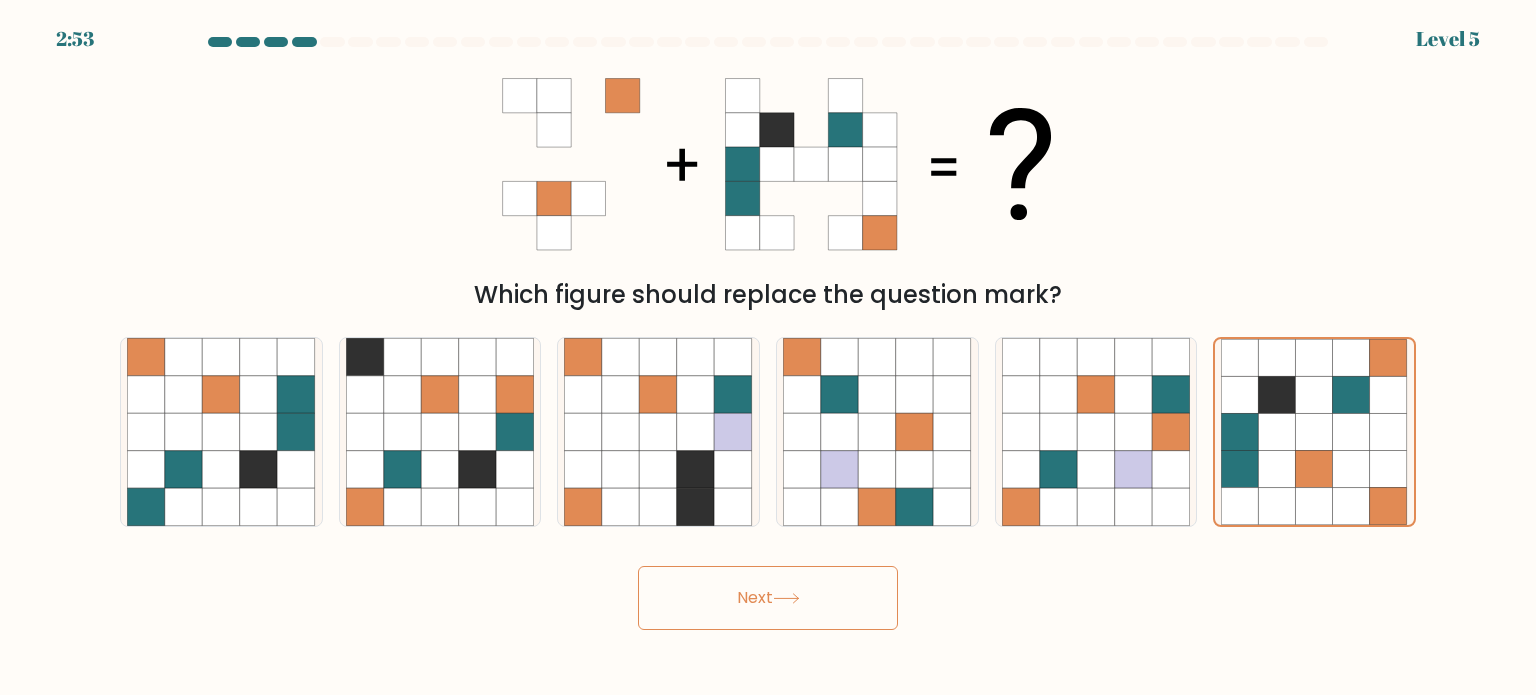 click on "Next" at bounding box center [768, 598] 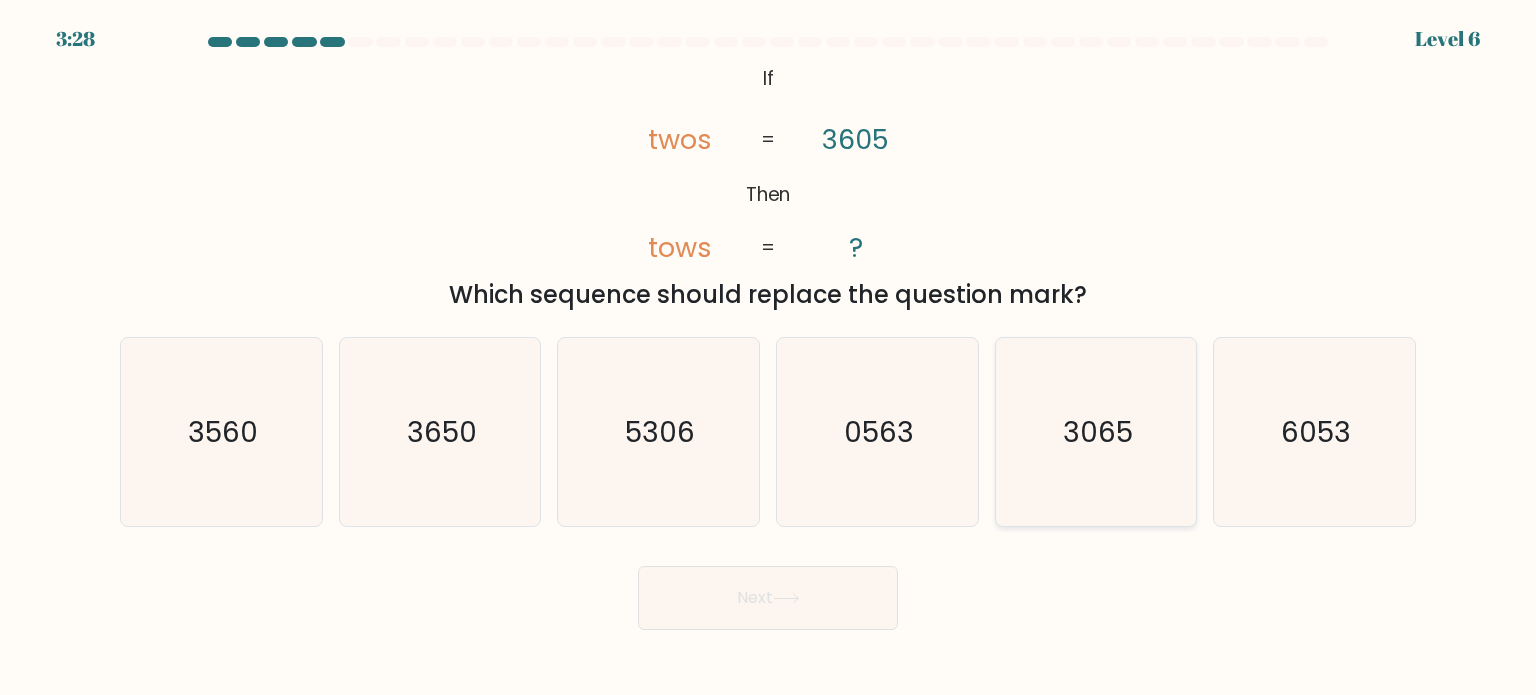 click on "3065" 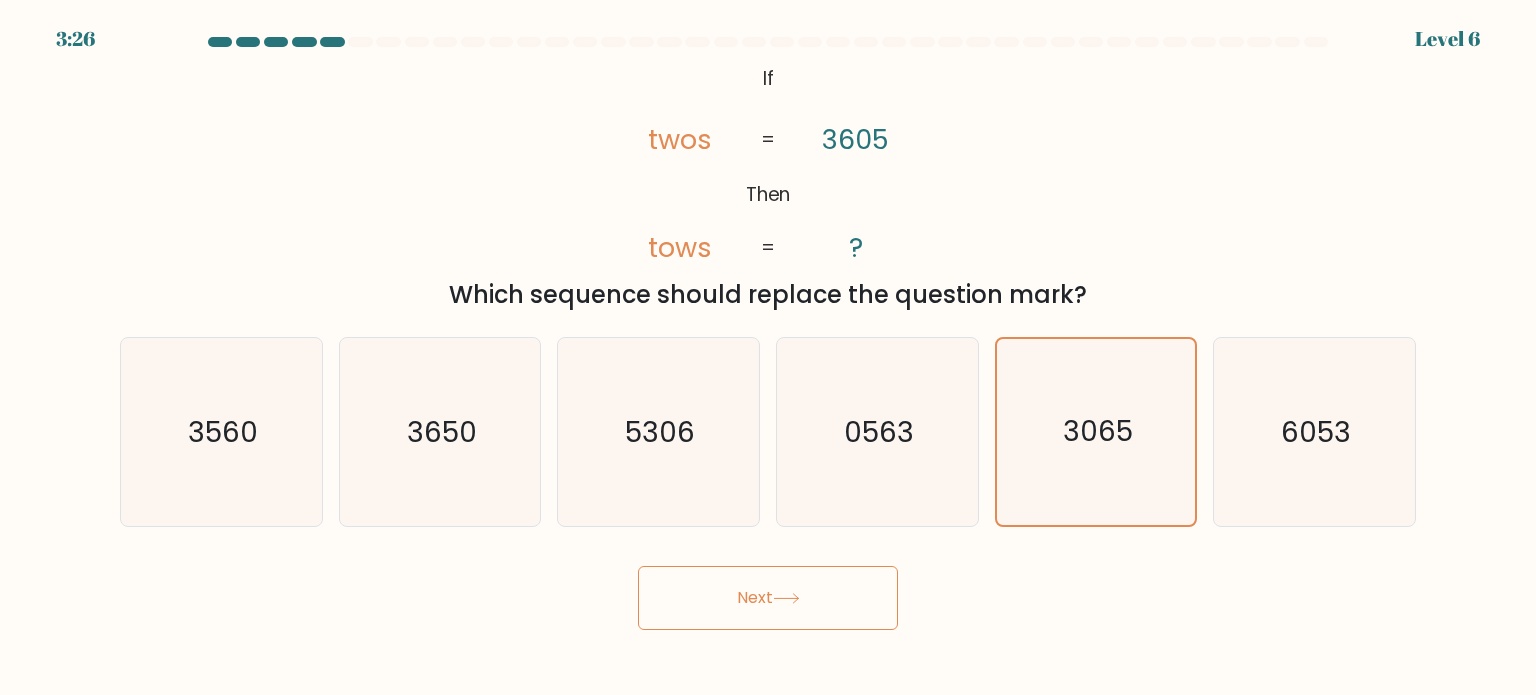click on "Next" at bounding box center (768, 598) 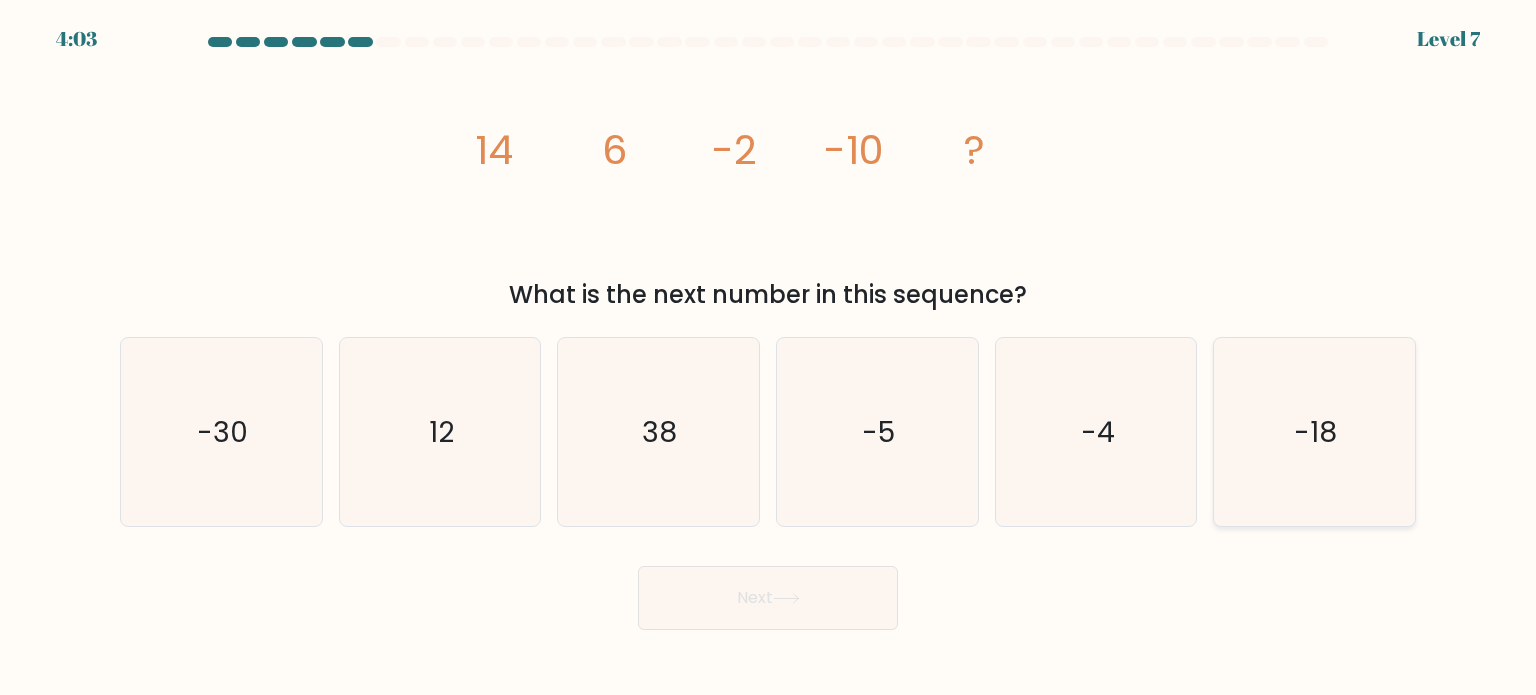 click on "-18" 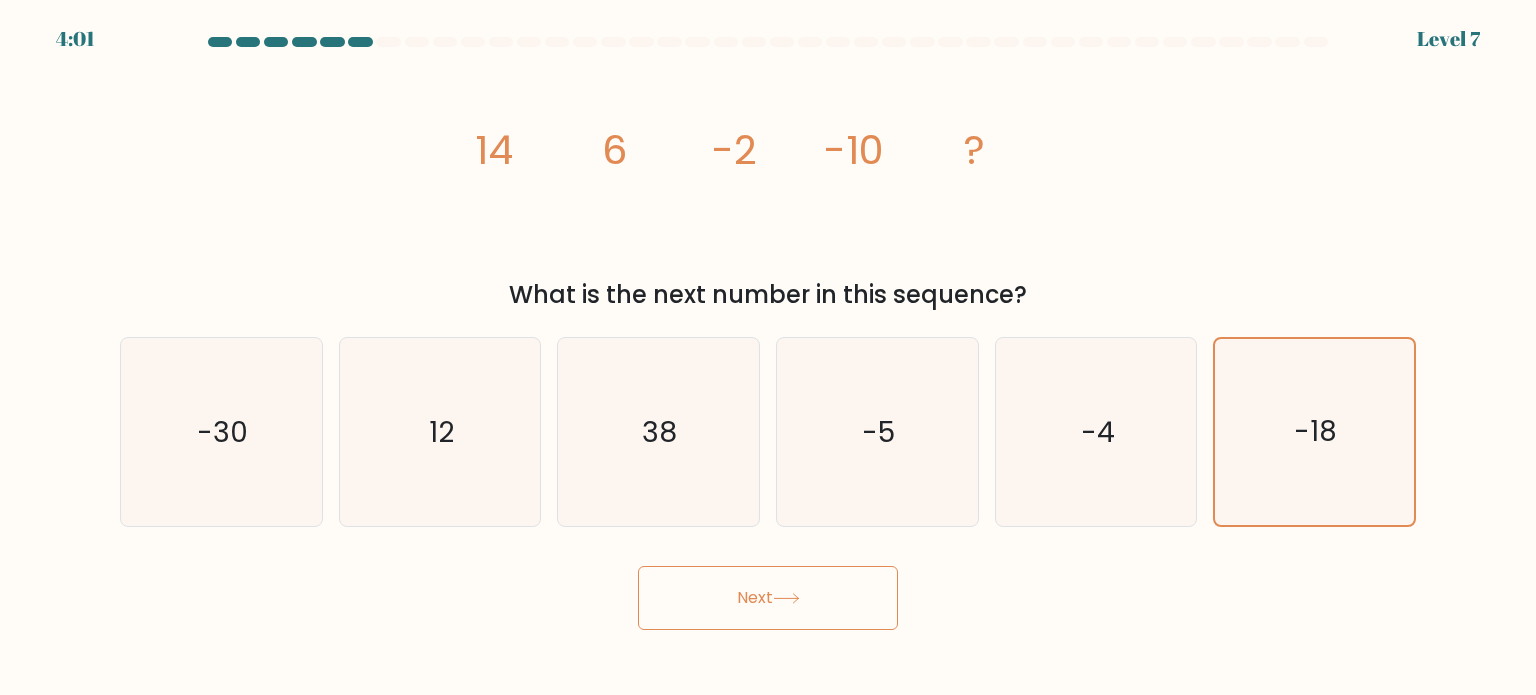 click on "Next" at bounding box center [768, 598] 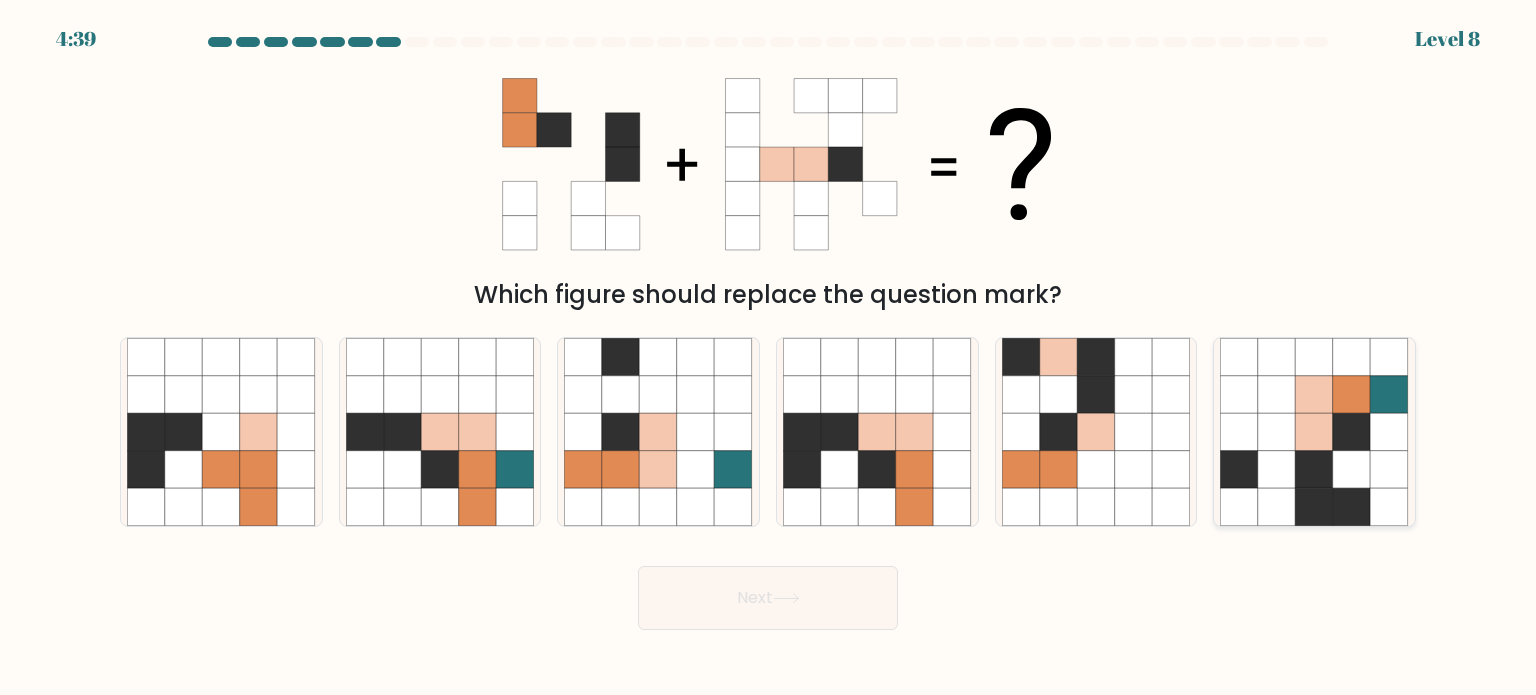 click 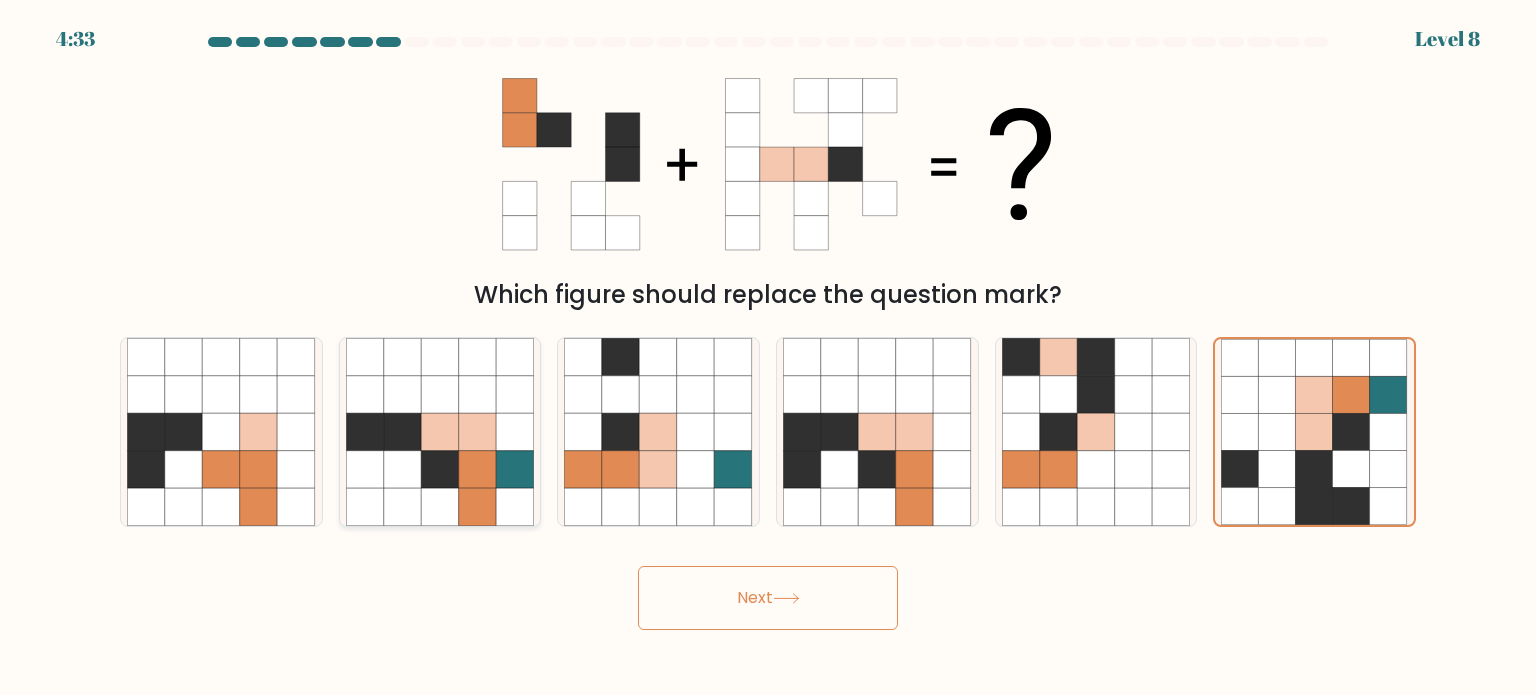 click 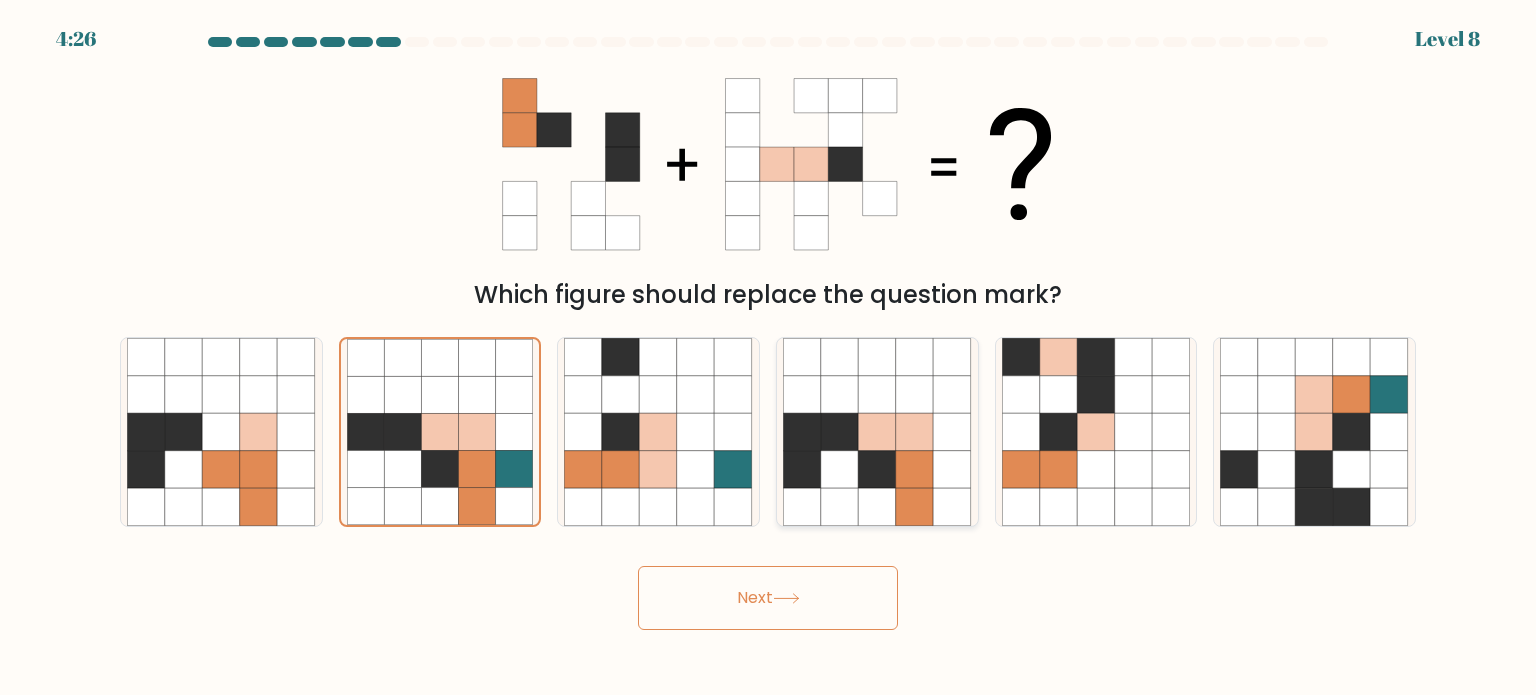 click 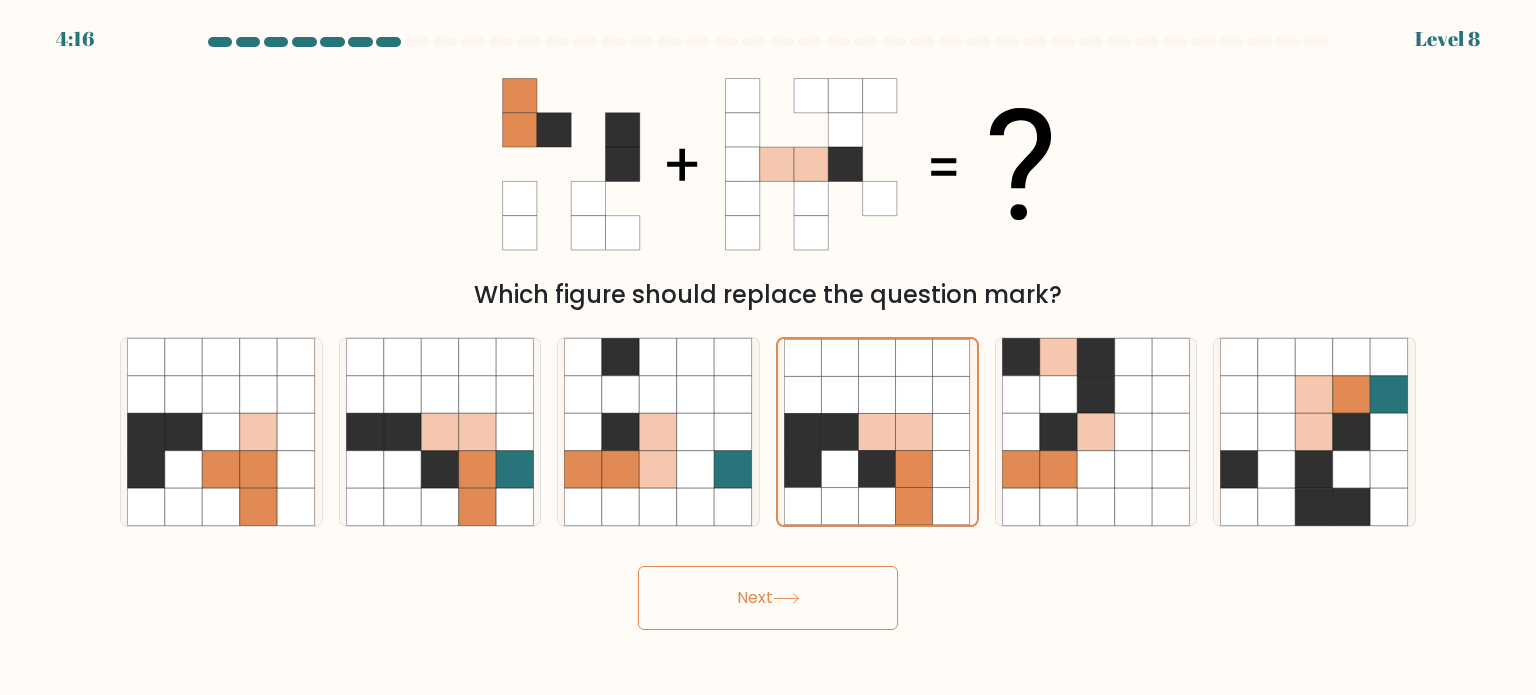 click on "Next" at bounding box center [768, 598] 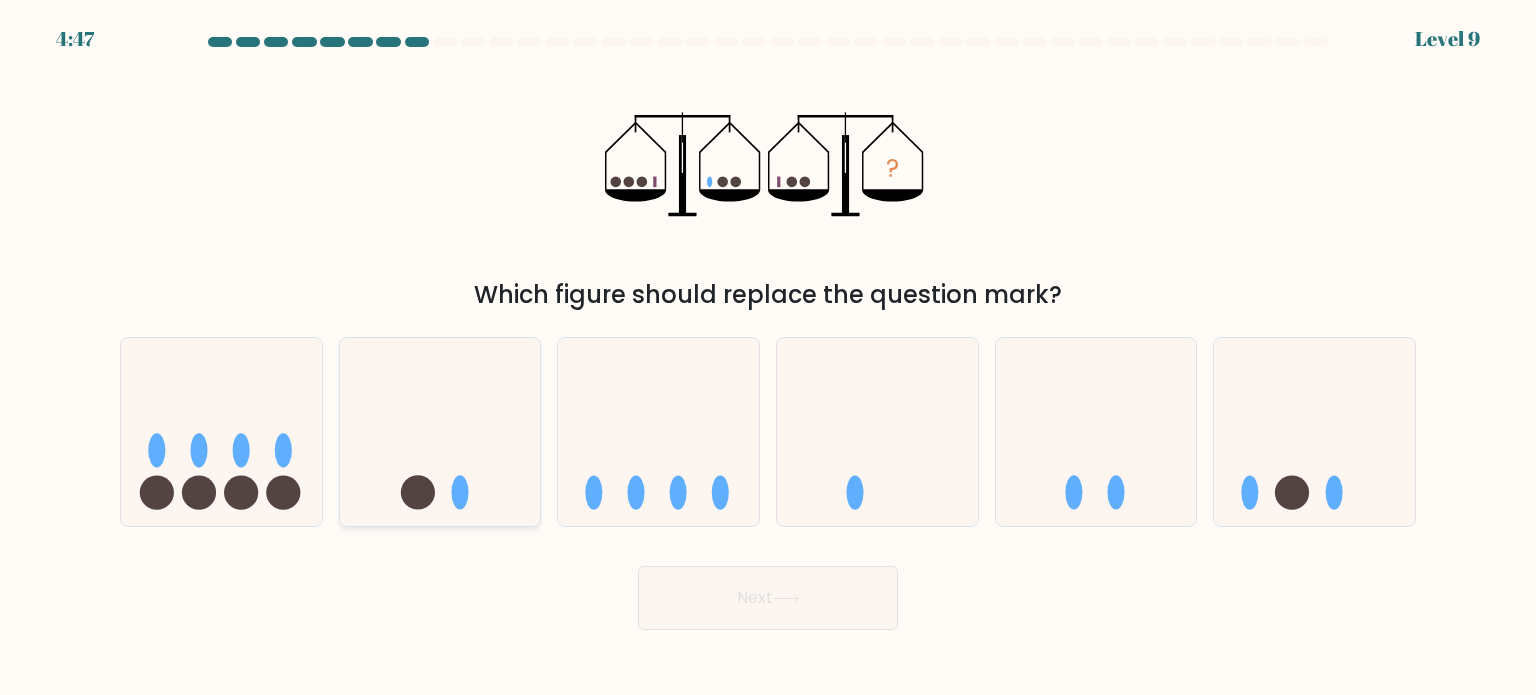 click 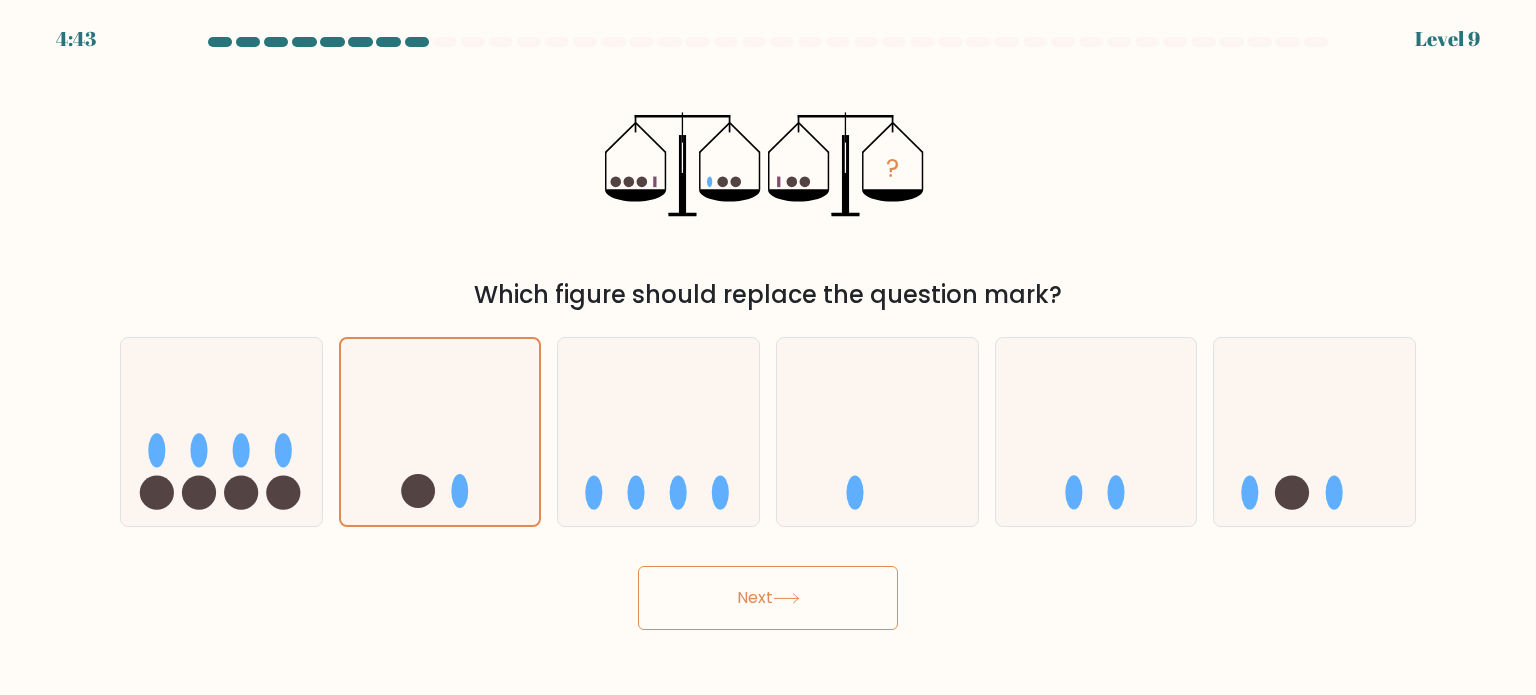 click on "Next" at bounding box center [768, 598] 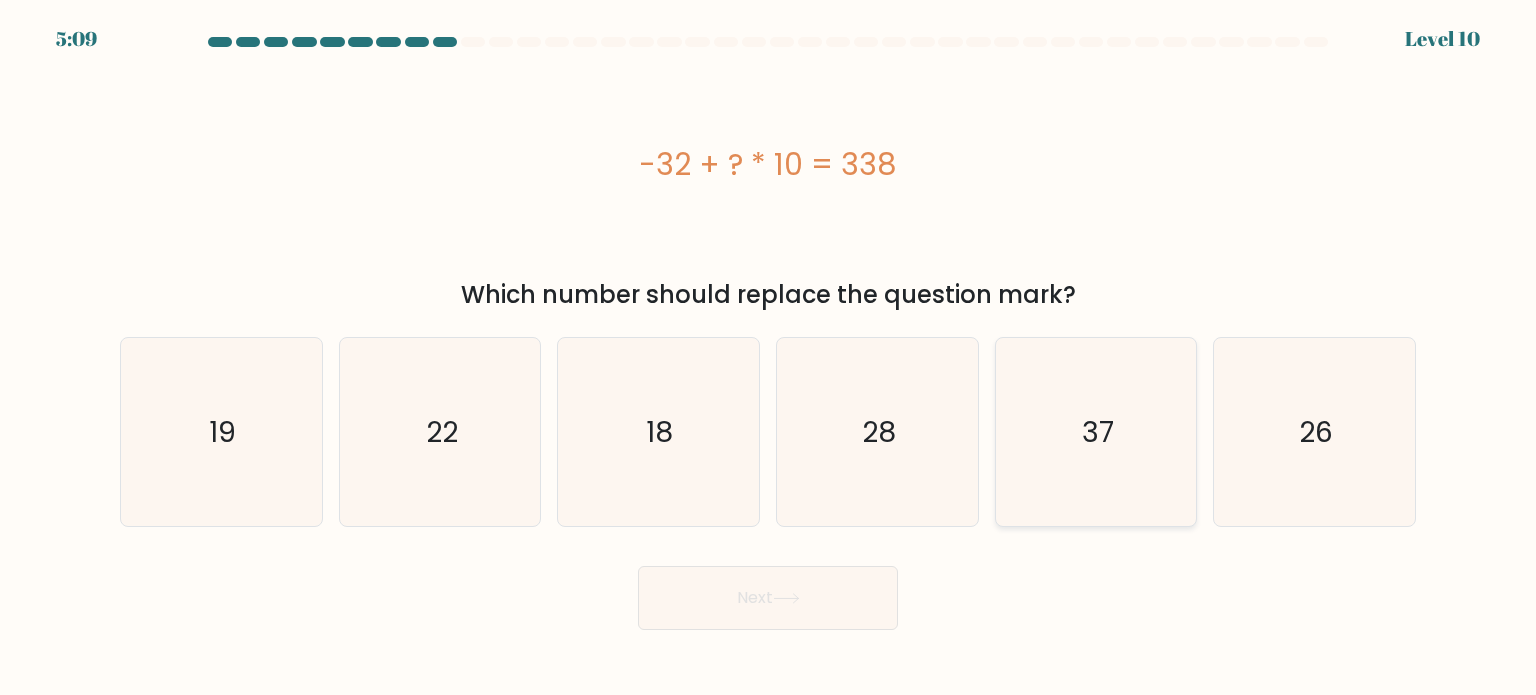 click on "37" 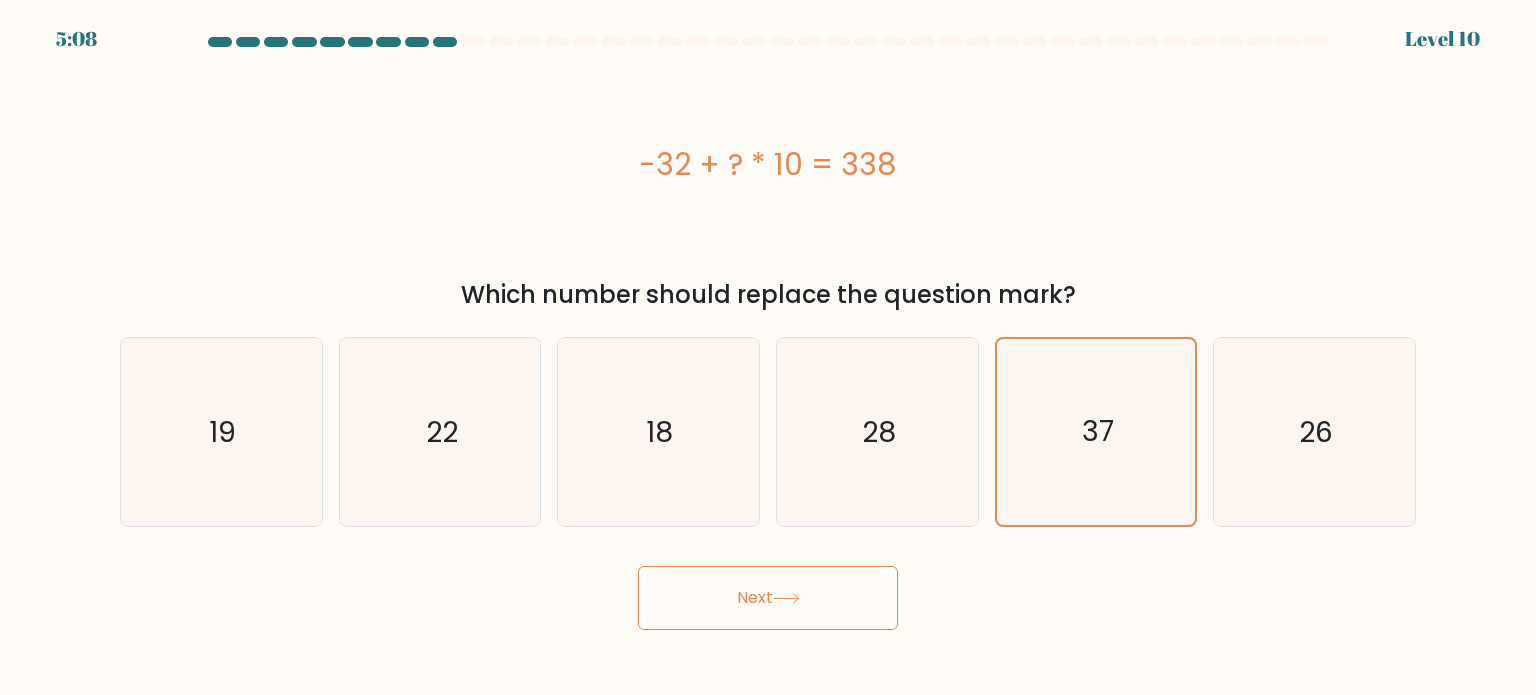 click on "Next" at bounding box center [768, 598] 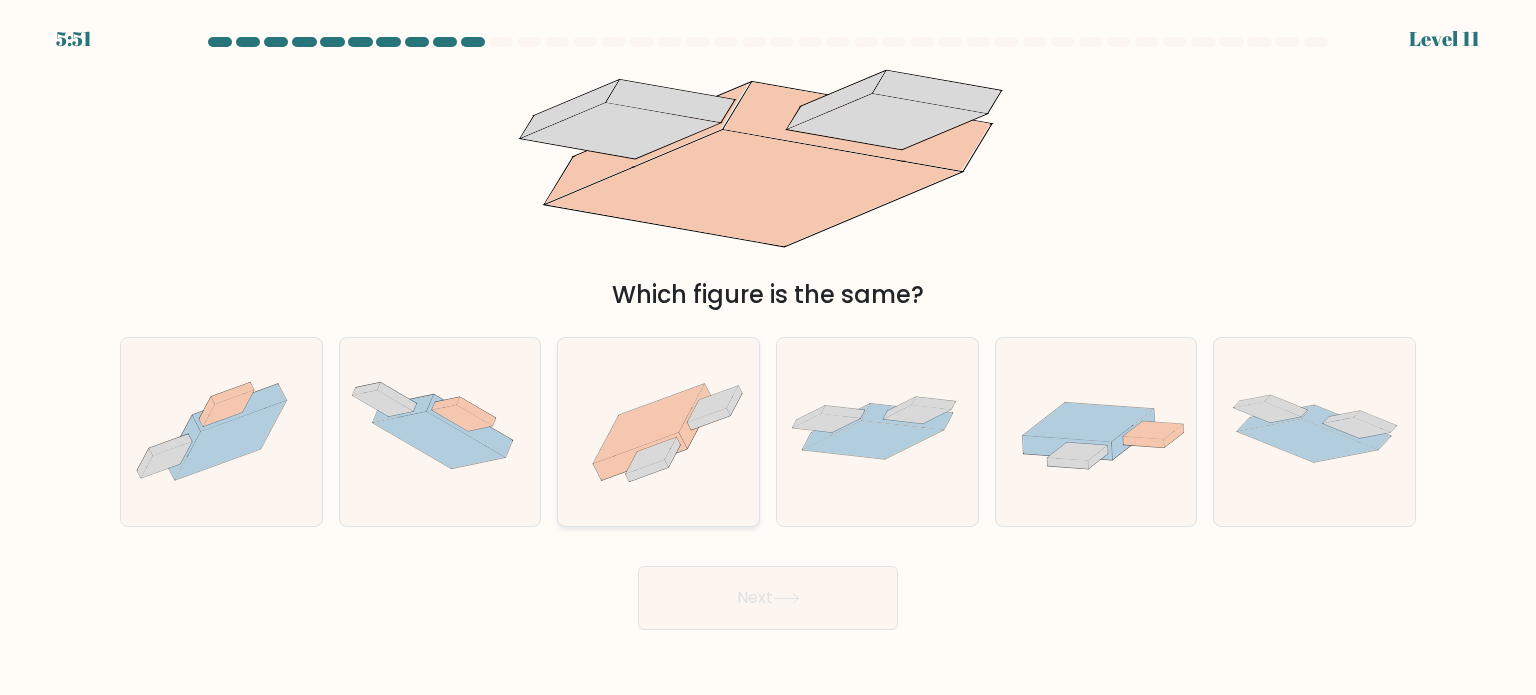 click 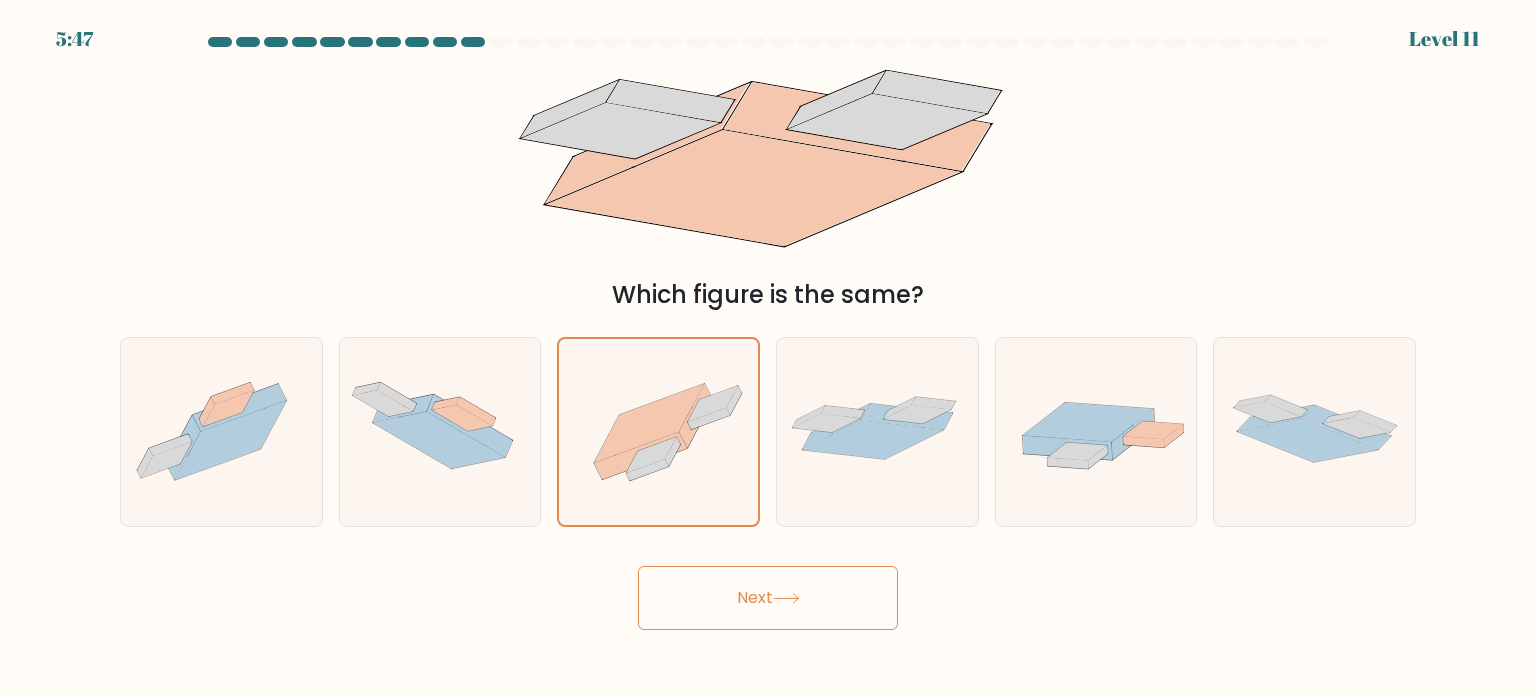 click 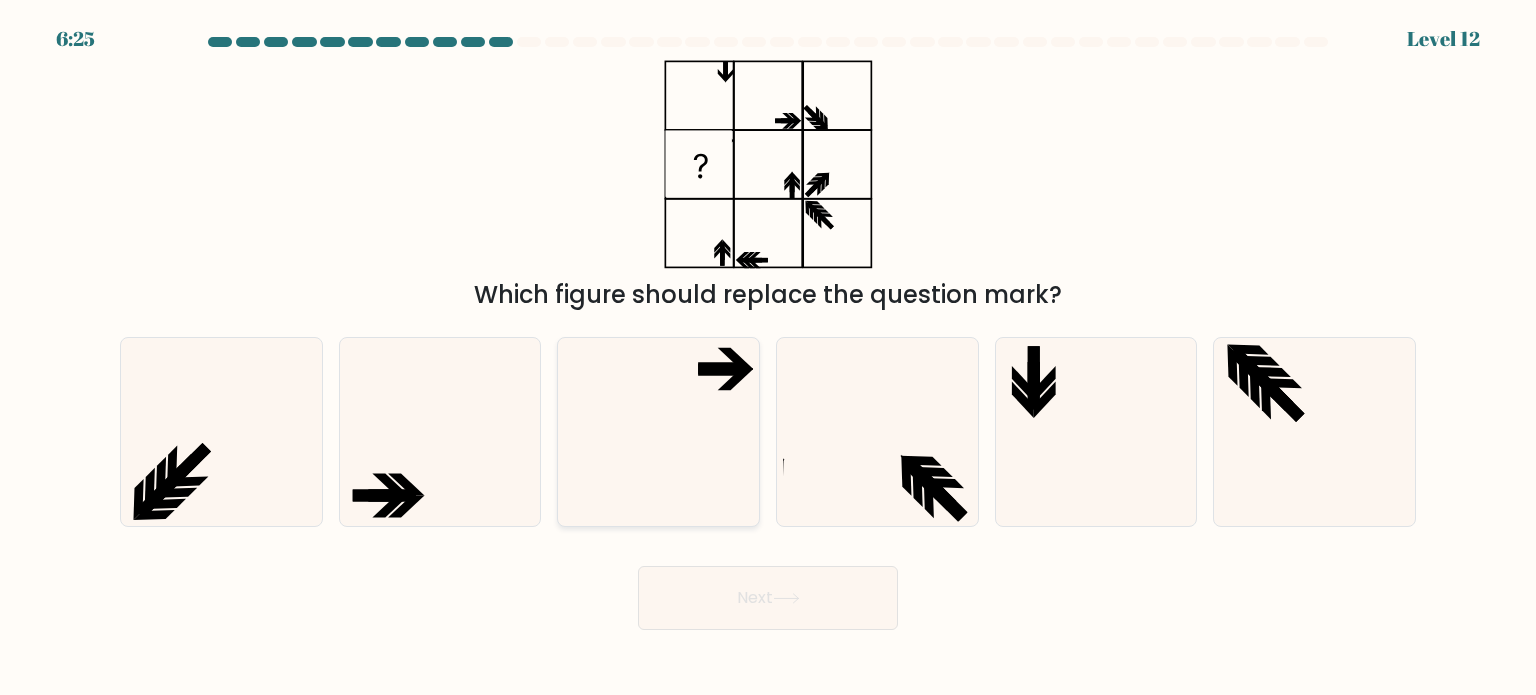 click 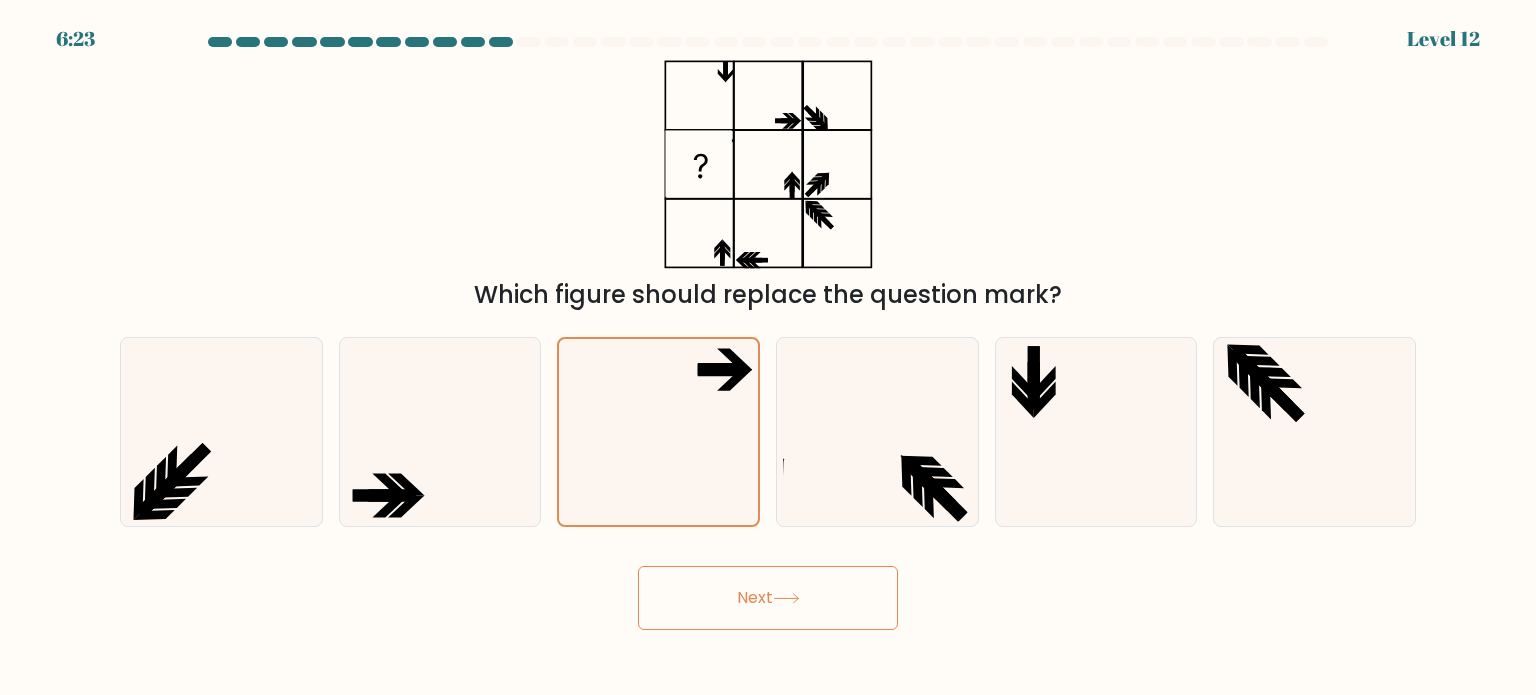 click on "Next" at bounding box center [768, 598] 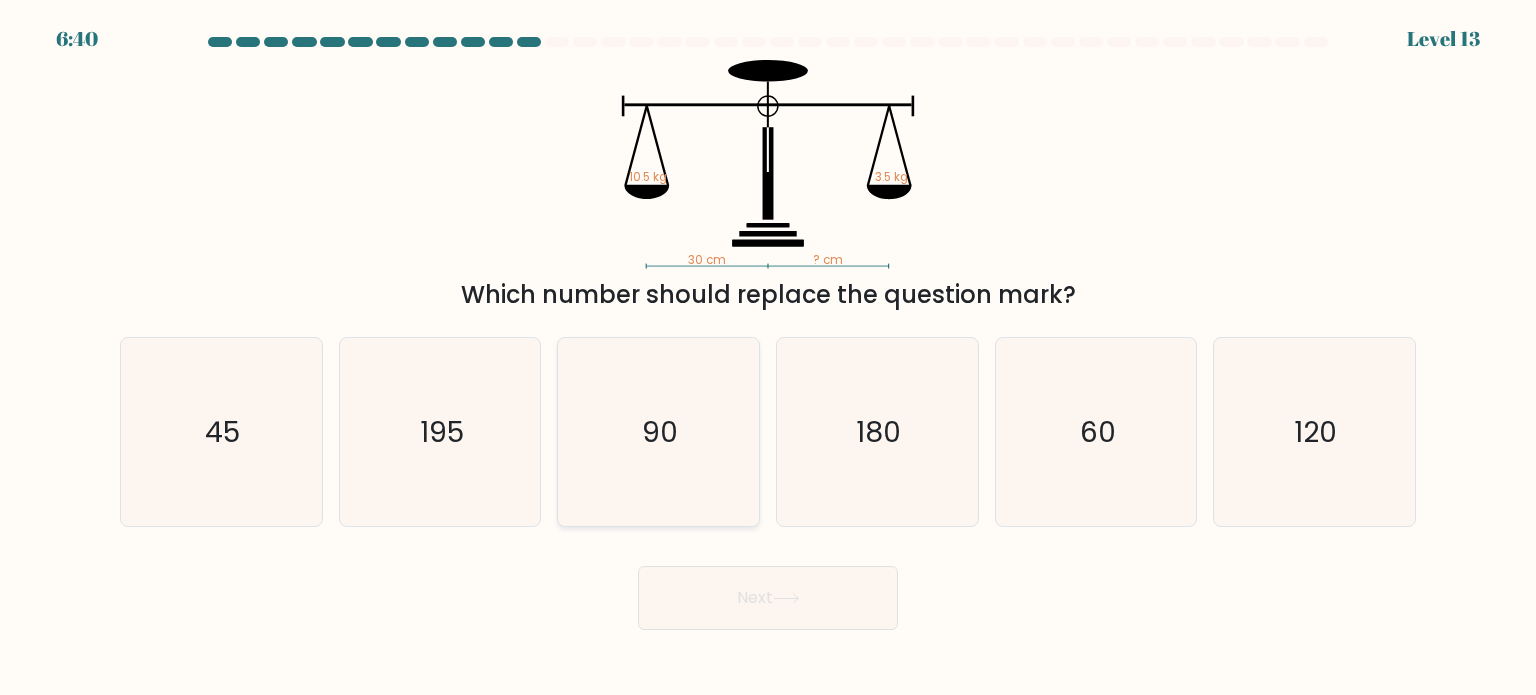 click on "90" 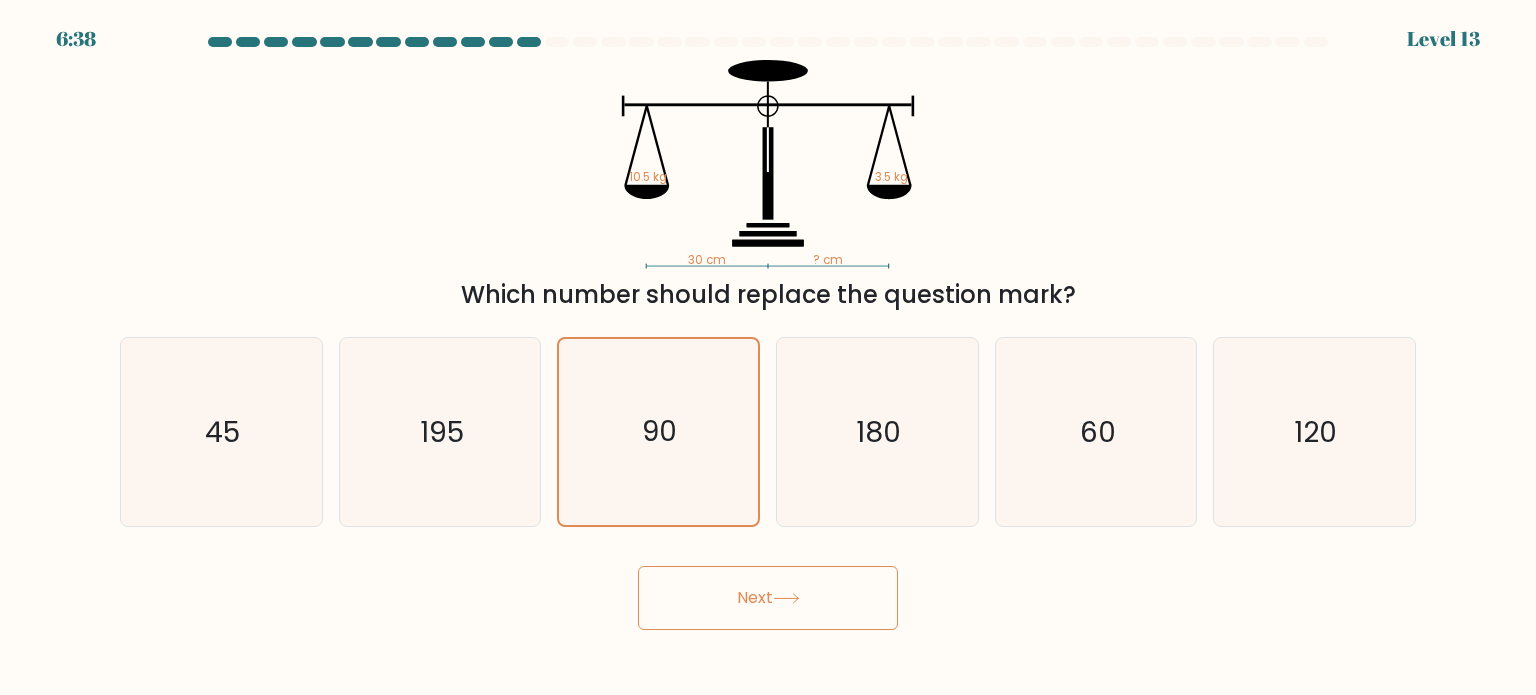 click on "Next" at bounding box center (768, 598) 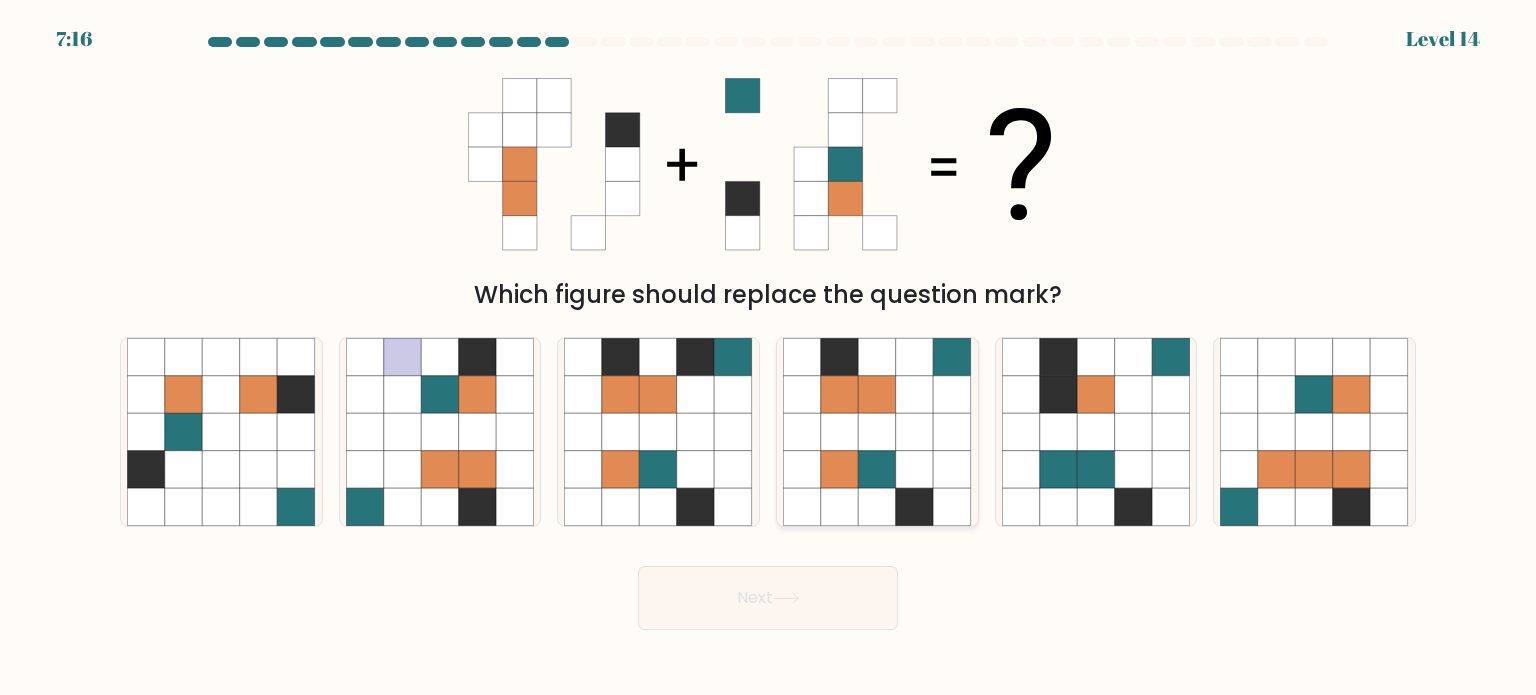 click 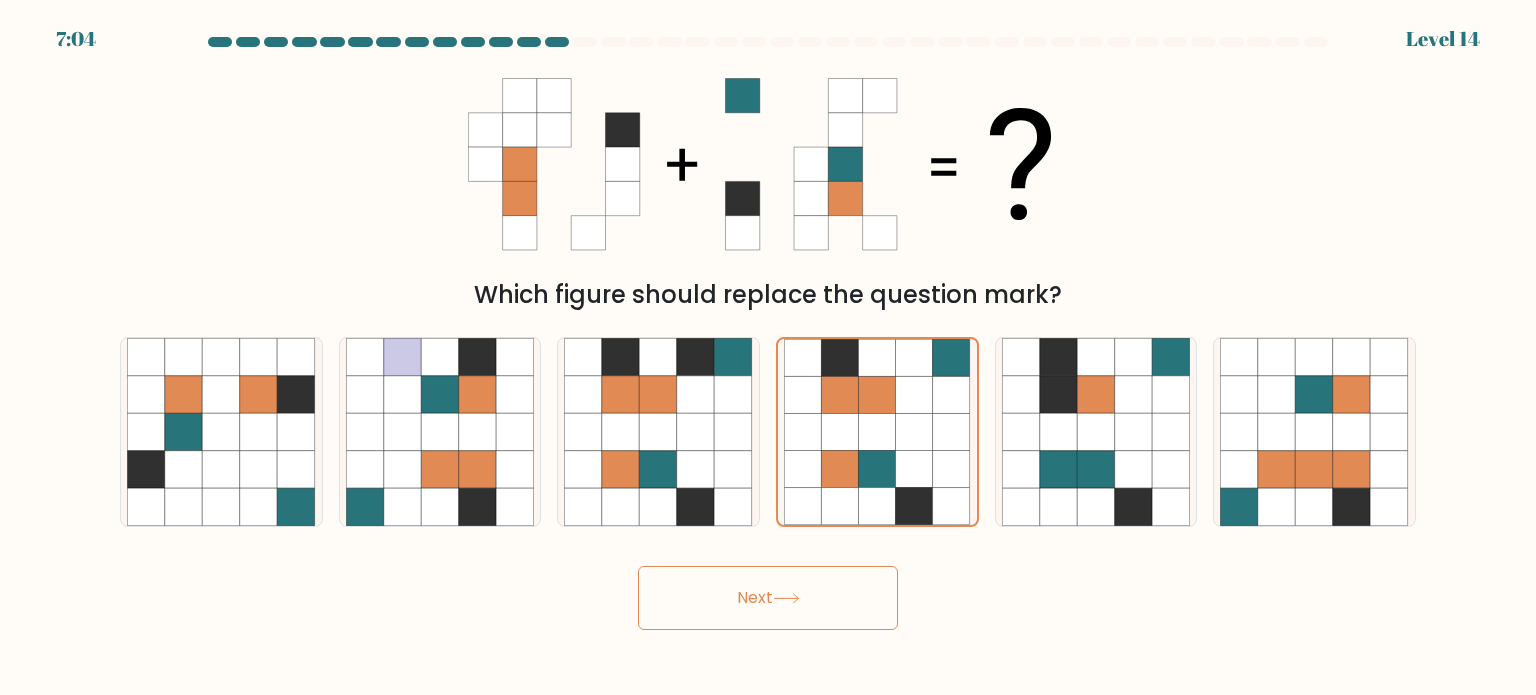 click on "Next" at bounding box center [768, 598] 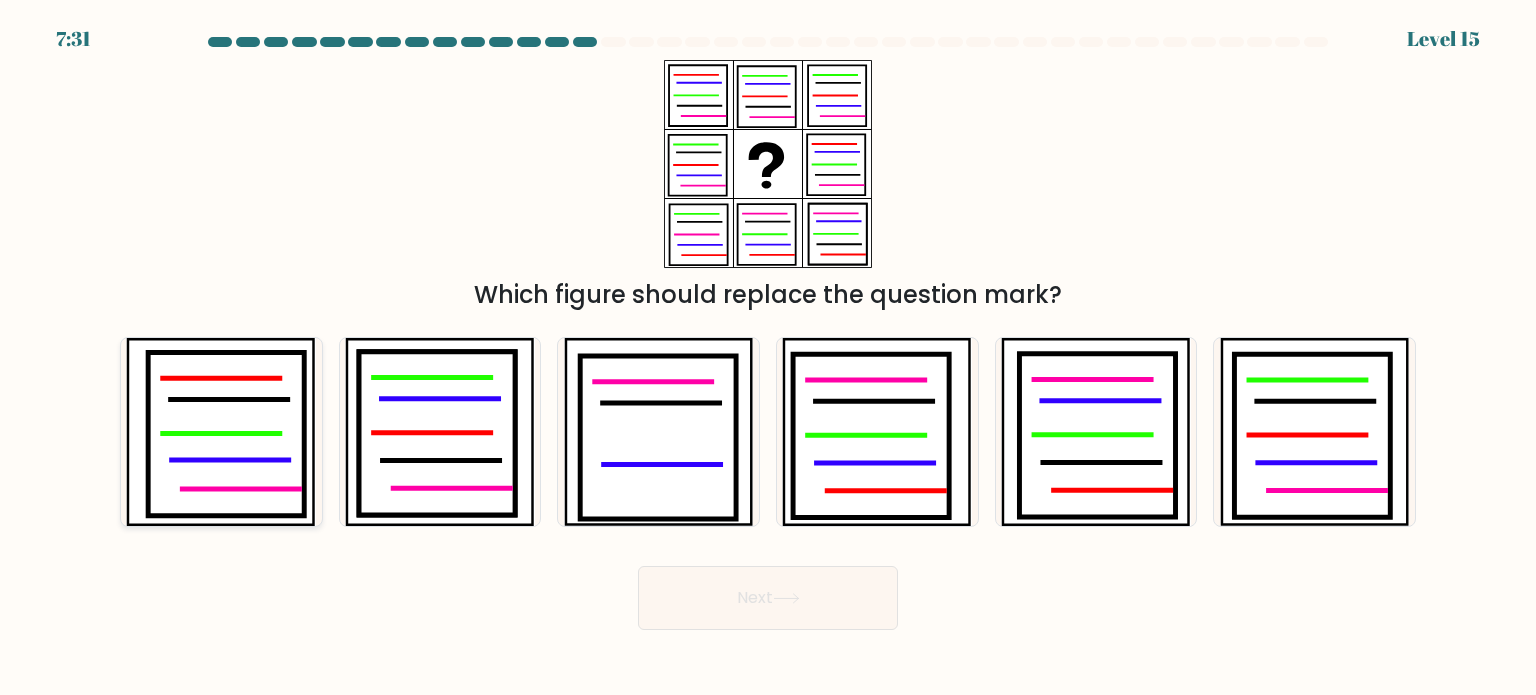 click 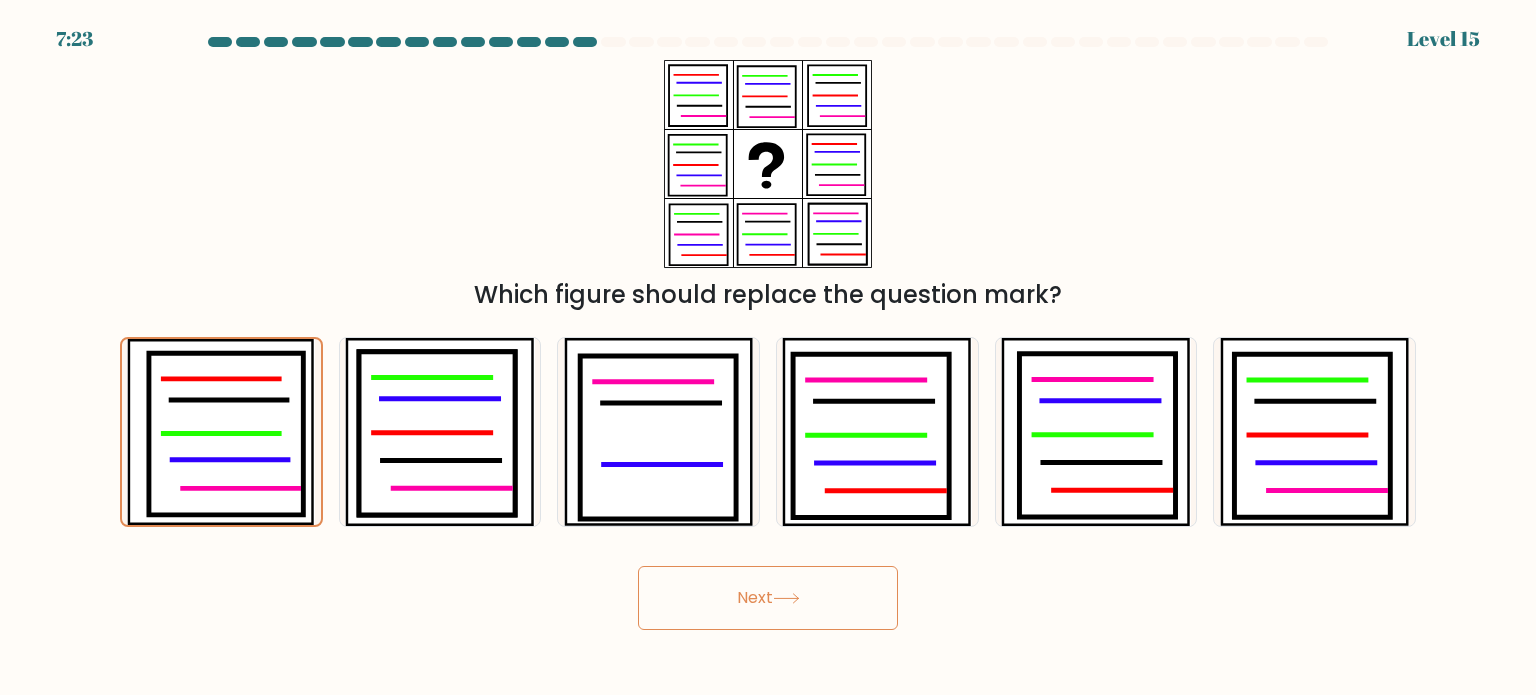 click on "Next" at bounding box center [768, 598] 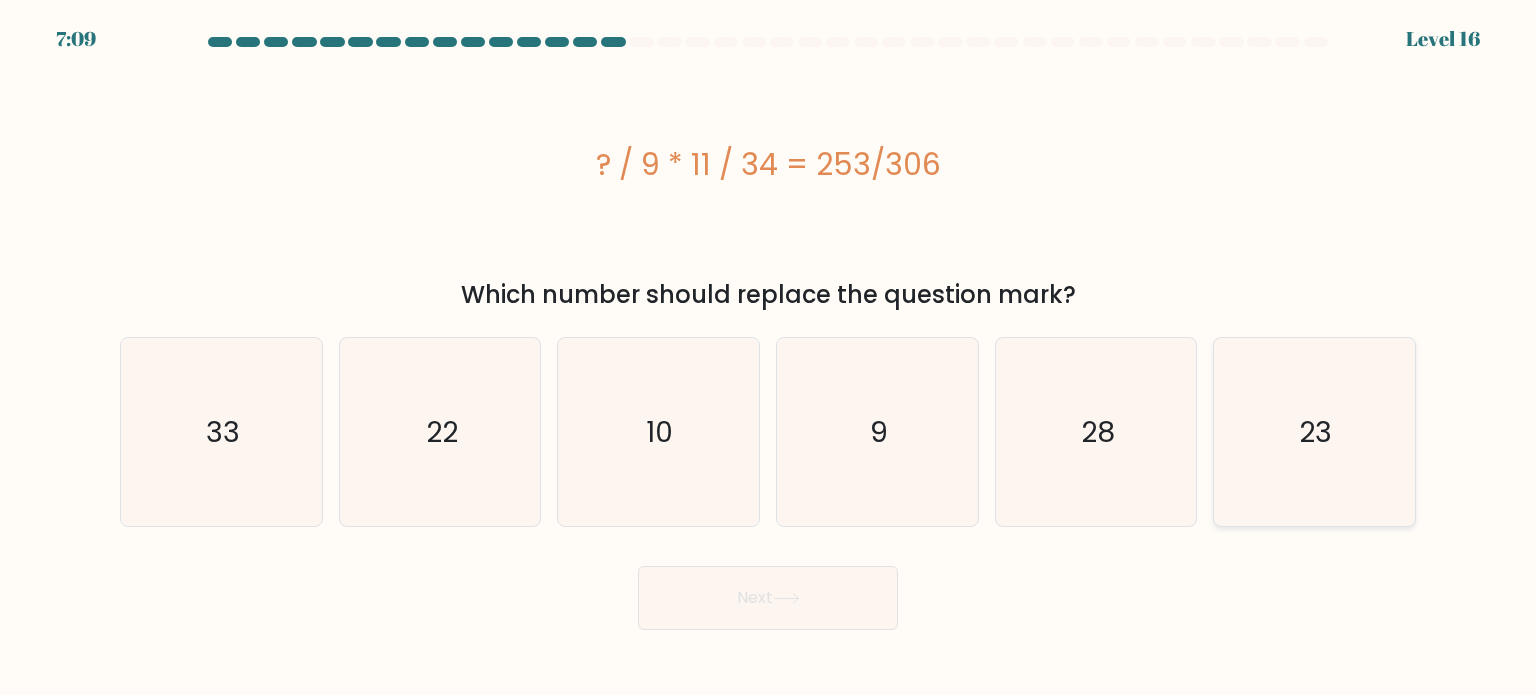 click on "23" 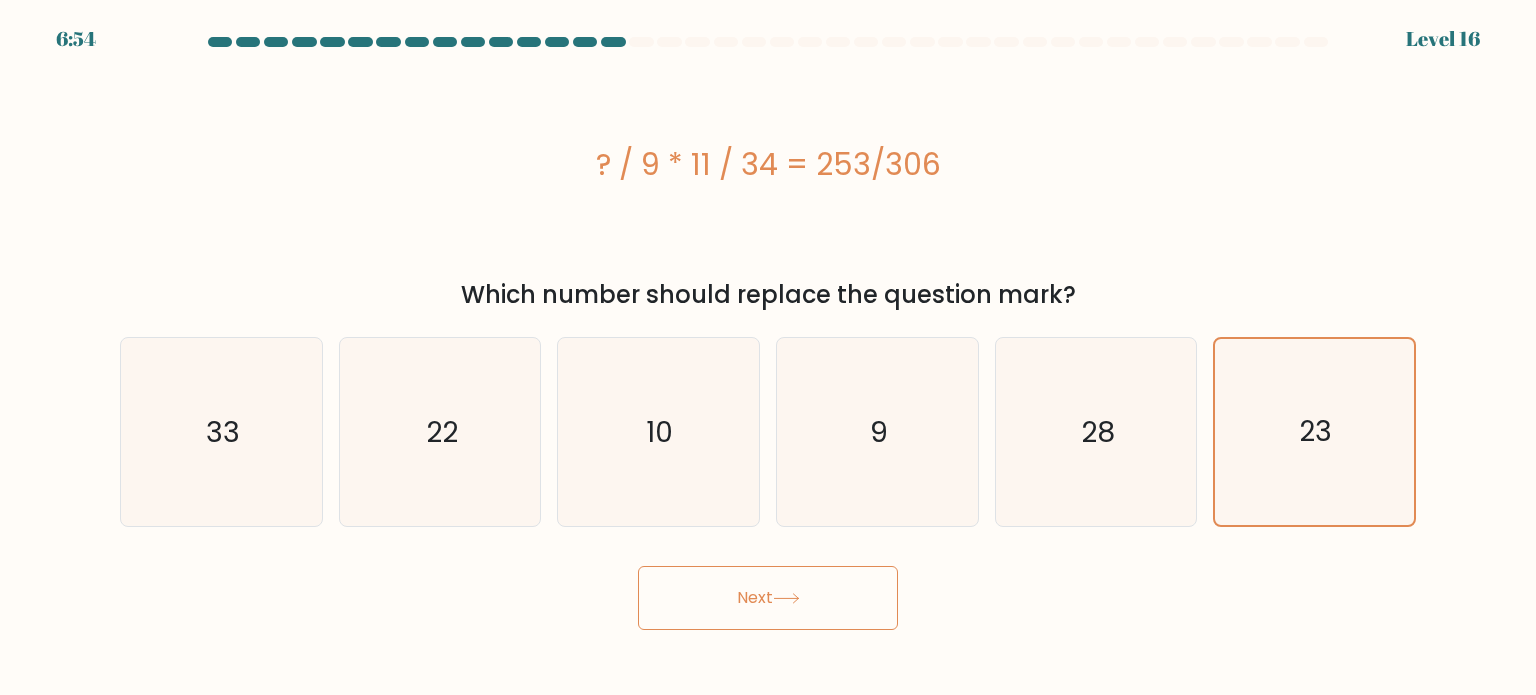 click on "Next" at bounding box center [768, 598] 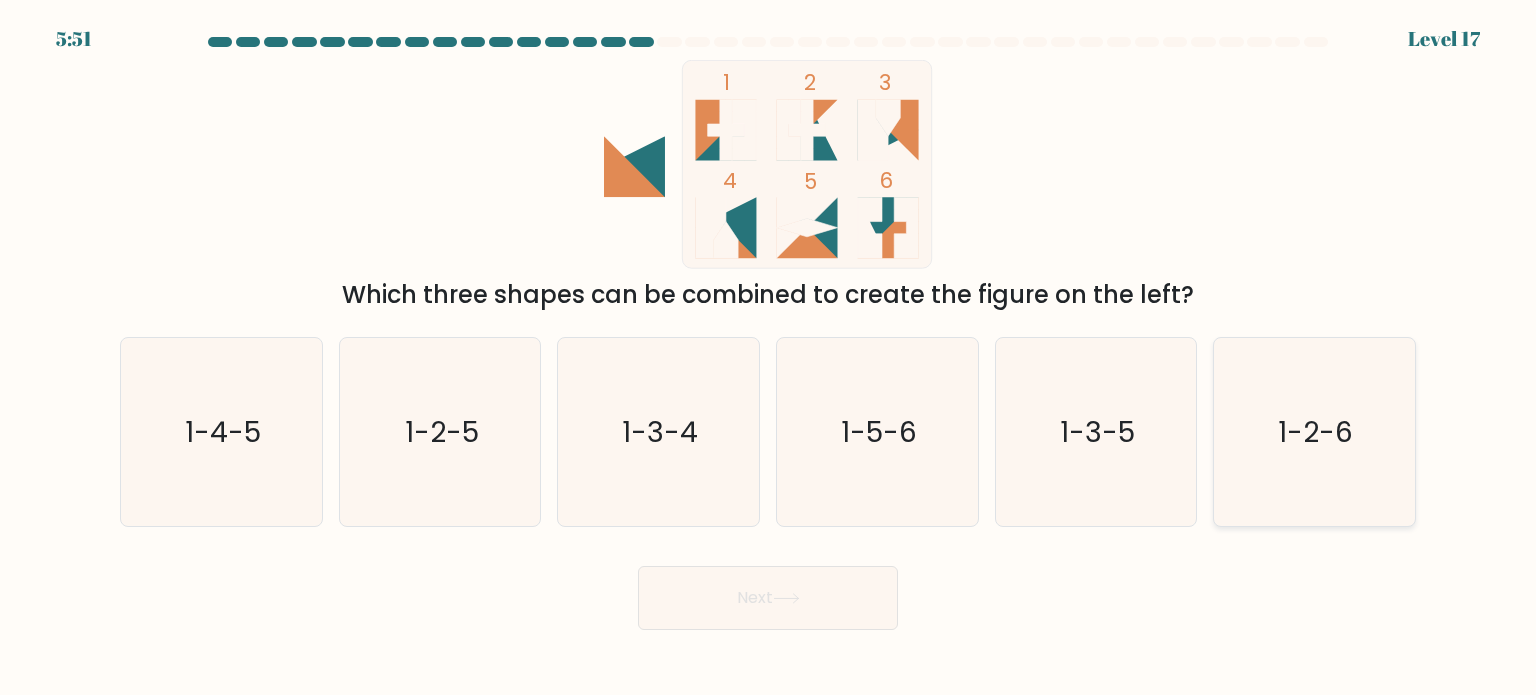 click on "1-2-6" 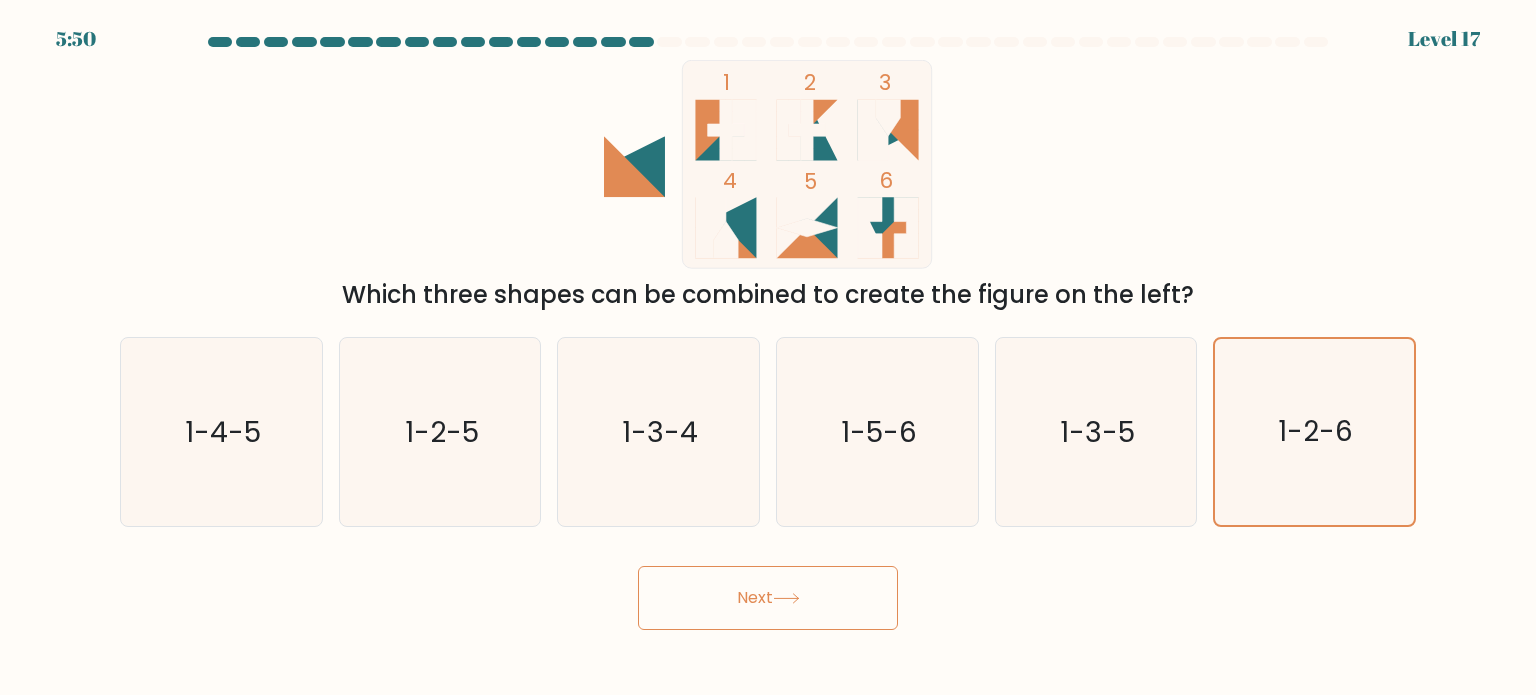 click on "Next" at bounding box center (768, 598) 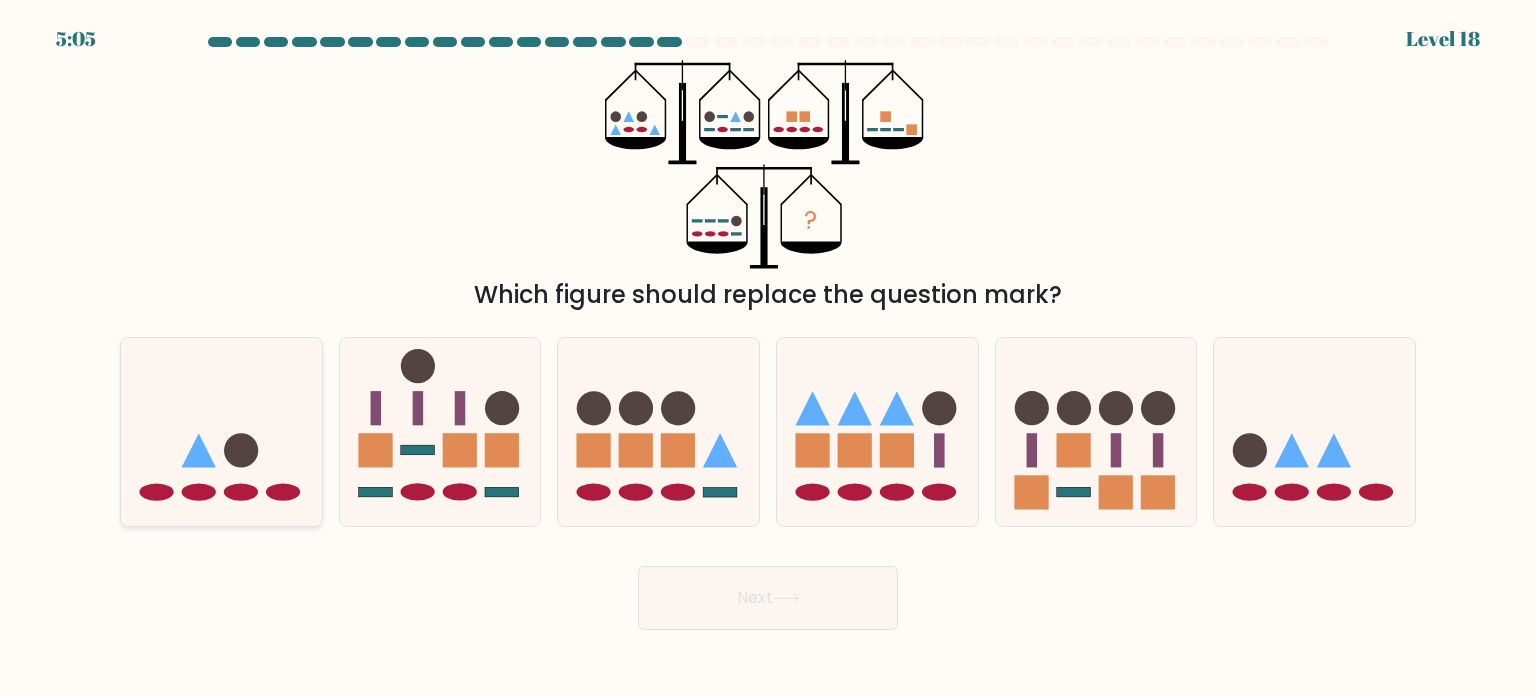 click 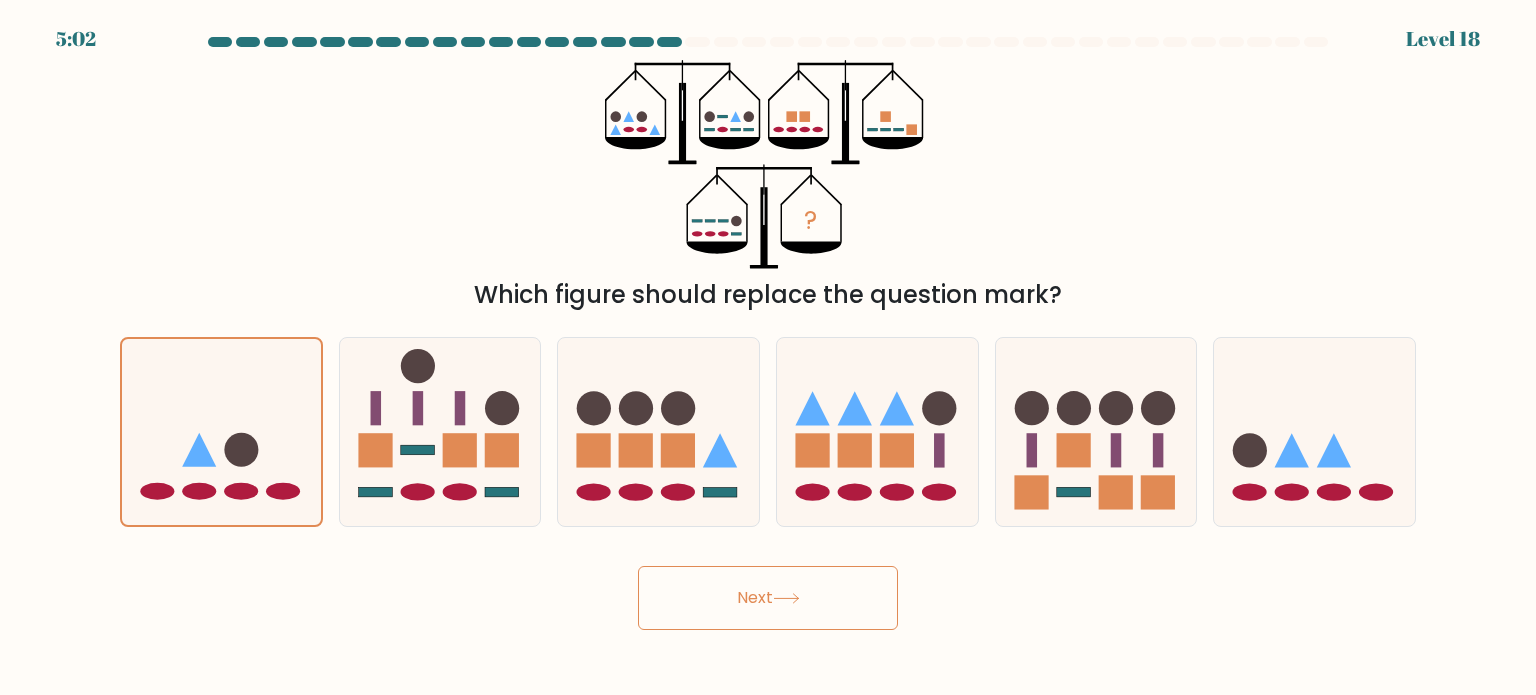 click on "Next" at bounding box center [768, 598] 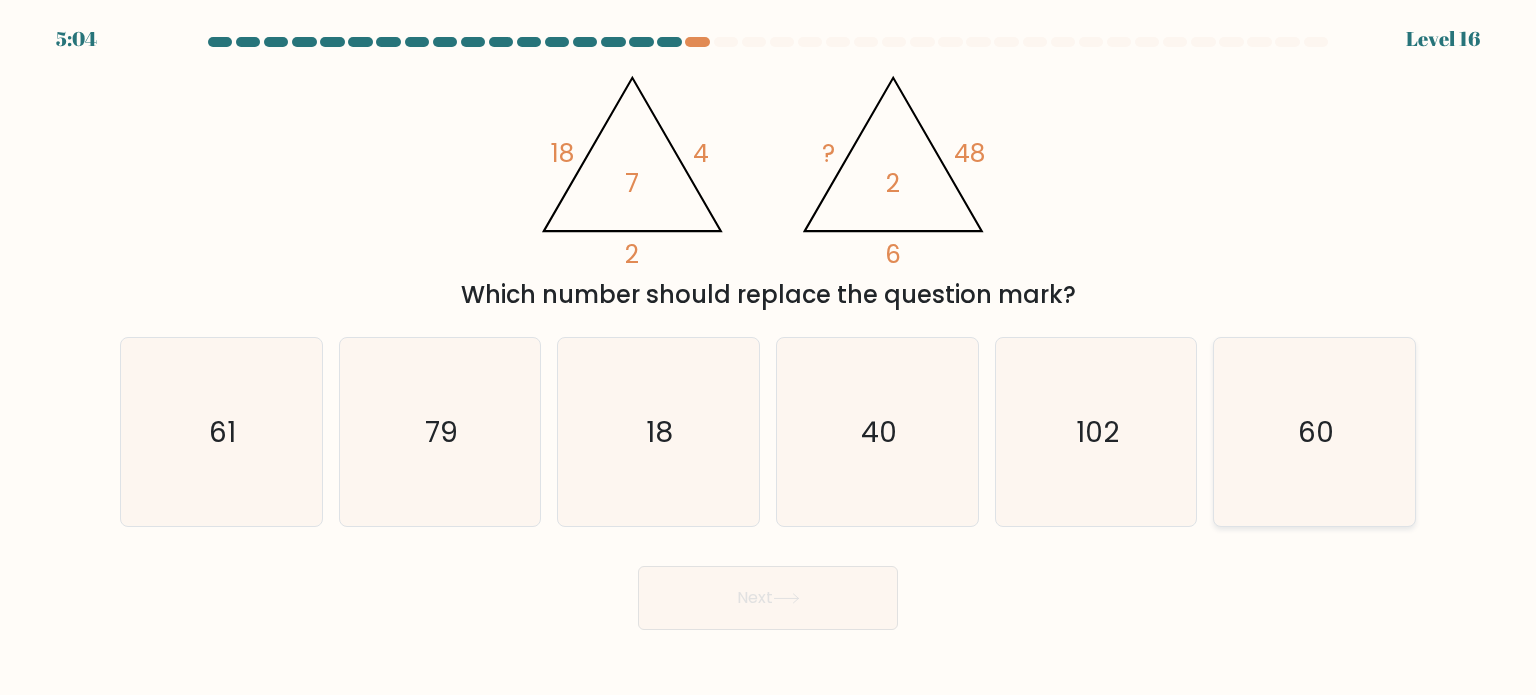 click on "60" 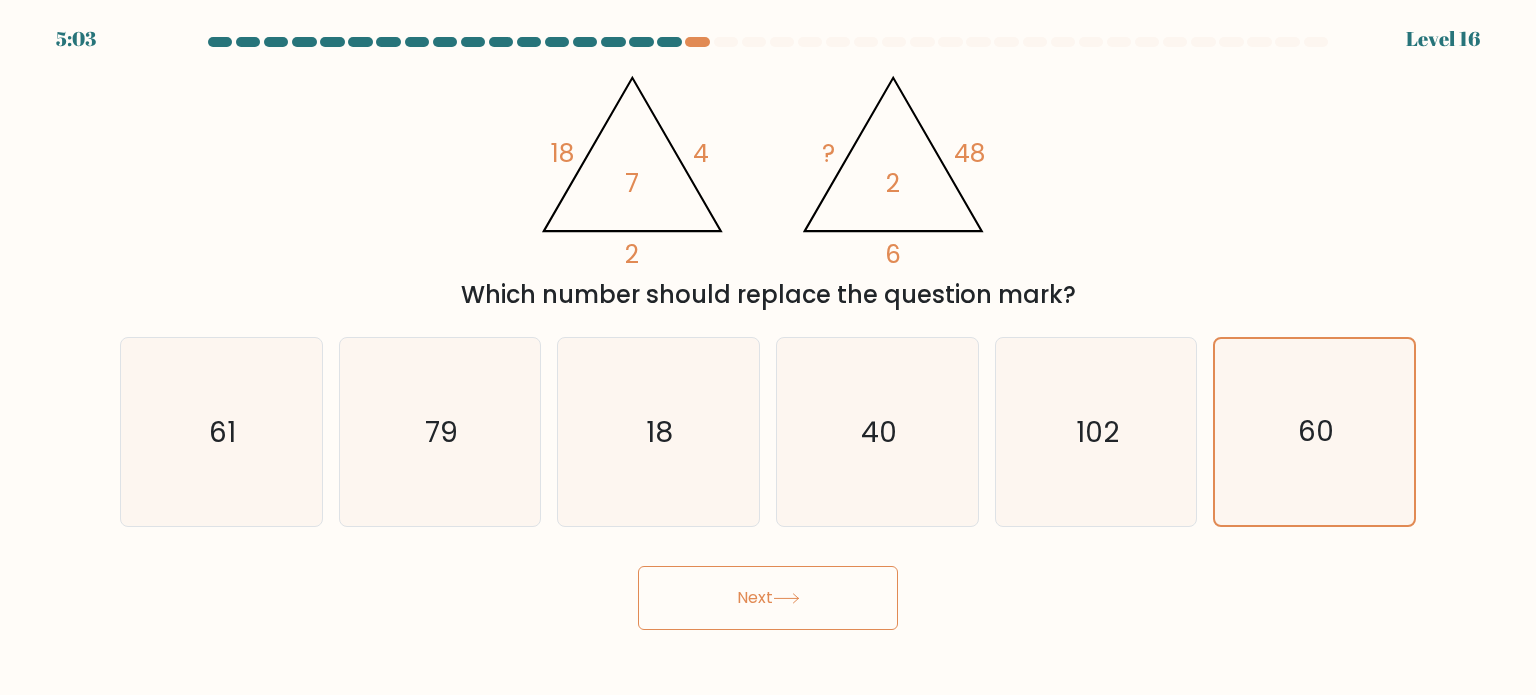 click on "Next" at bounding box center [768, 598] 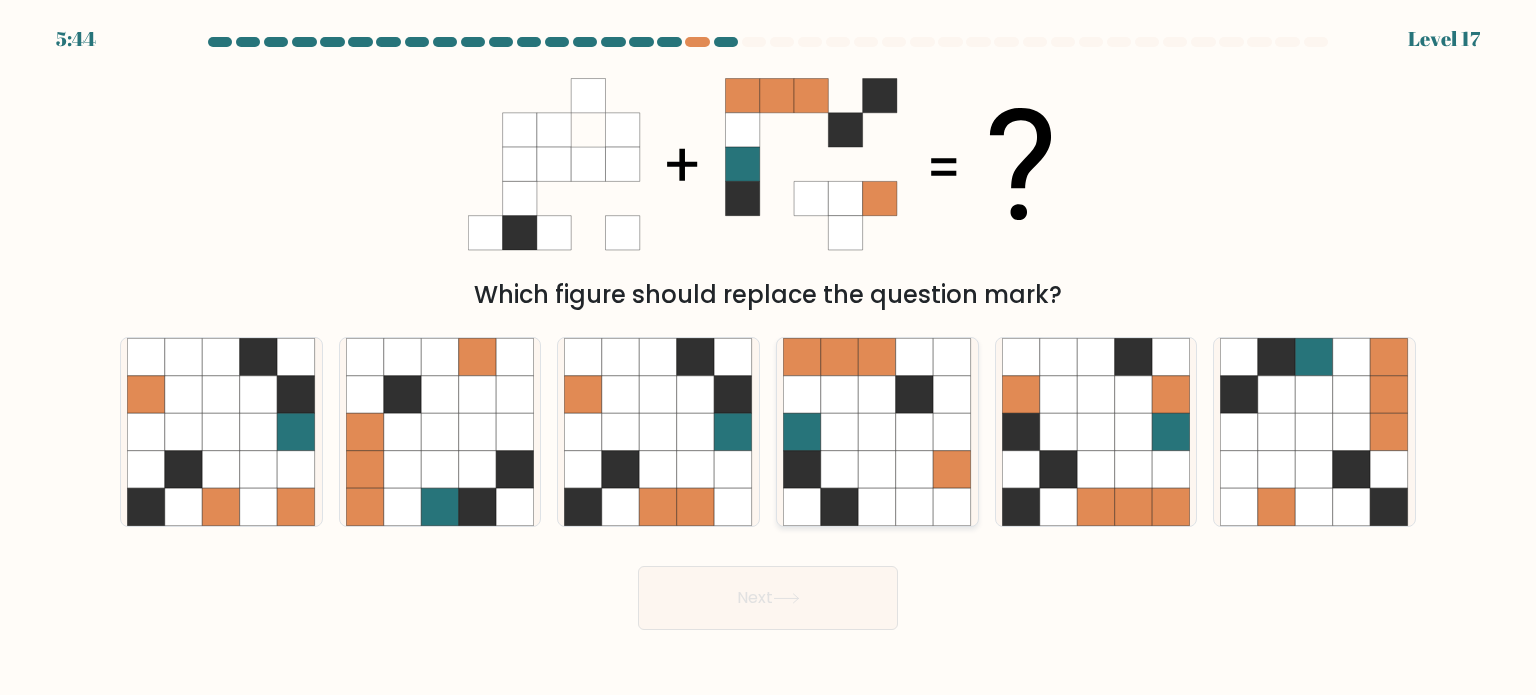 click 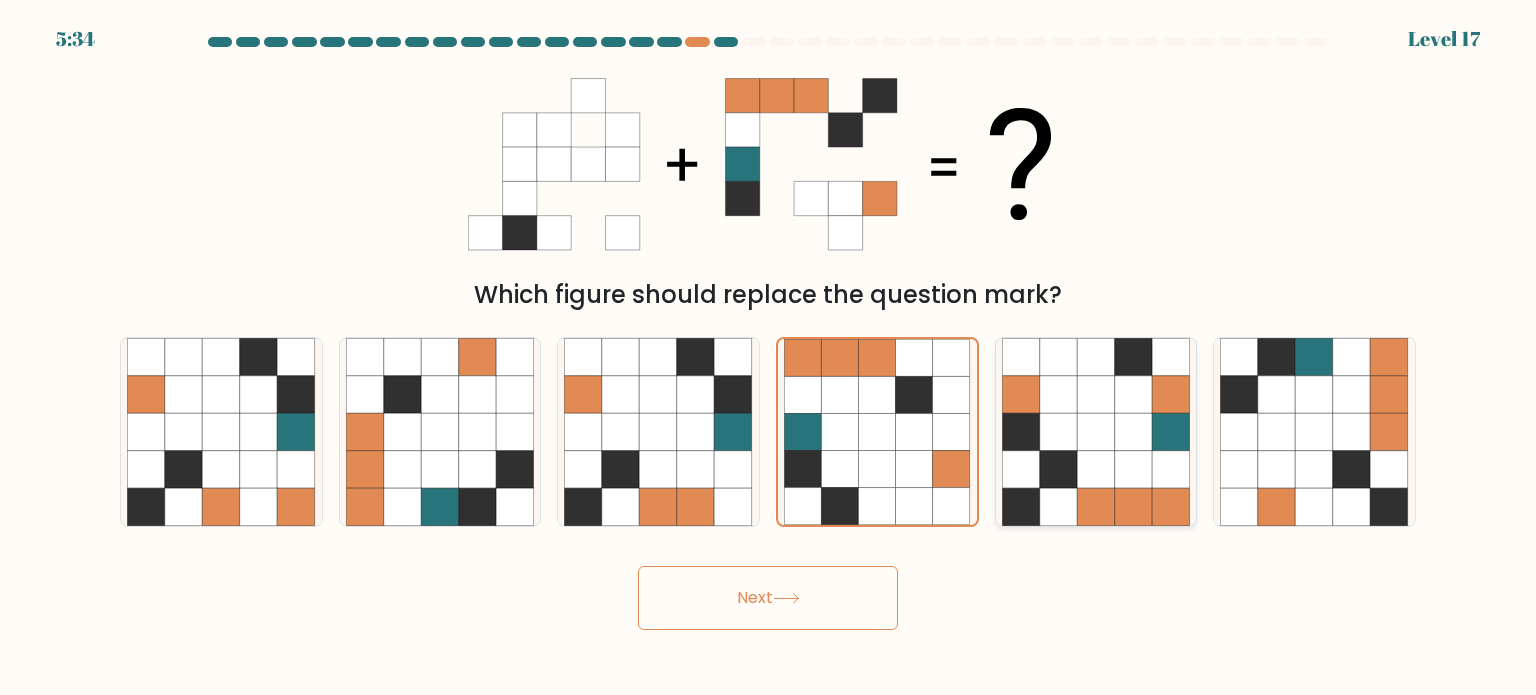 click 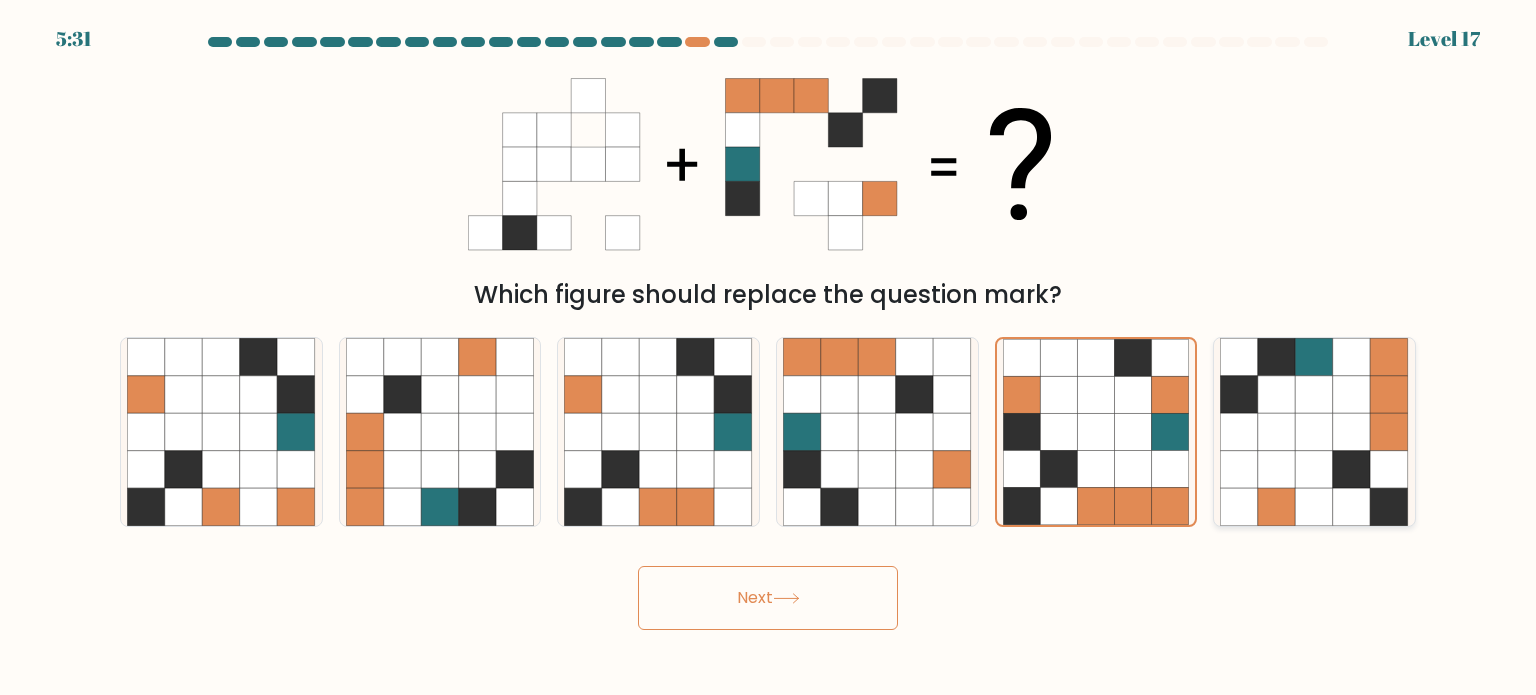 click 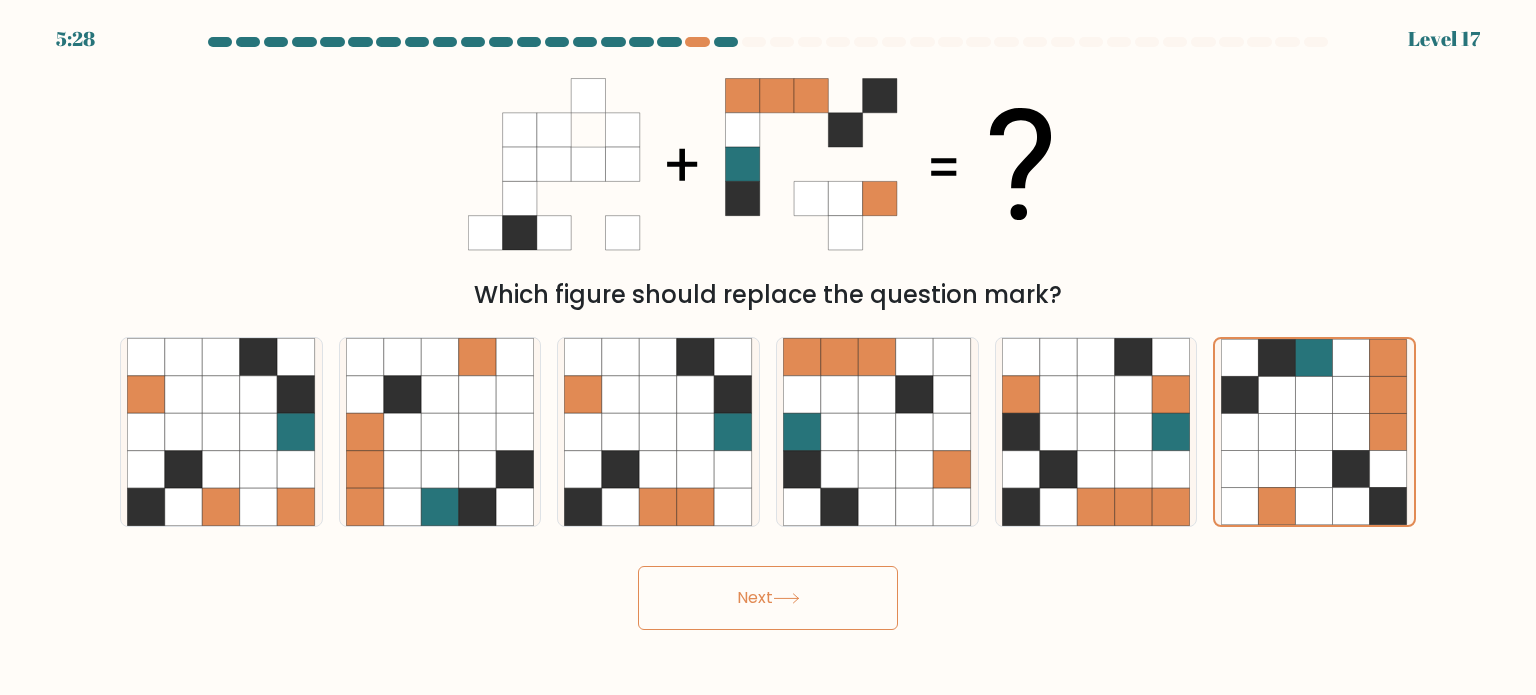 click on "Next" at bounding box center (768, 598) 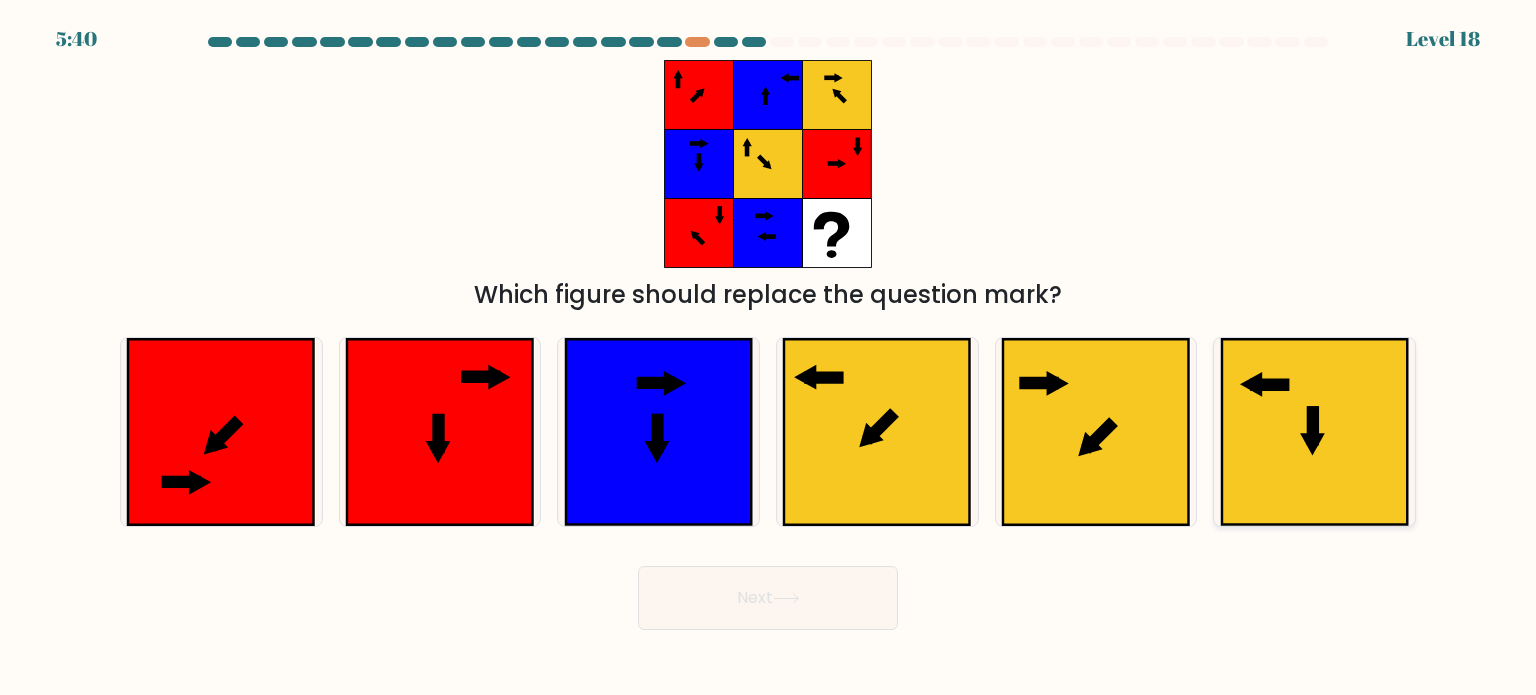 click 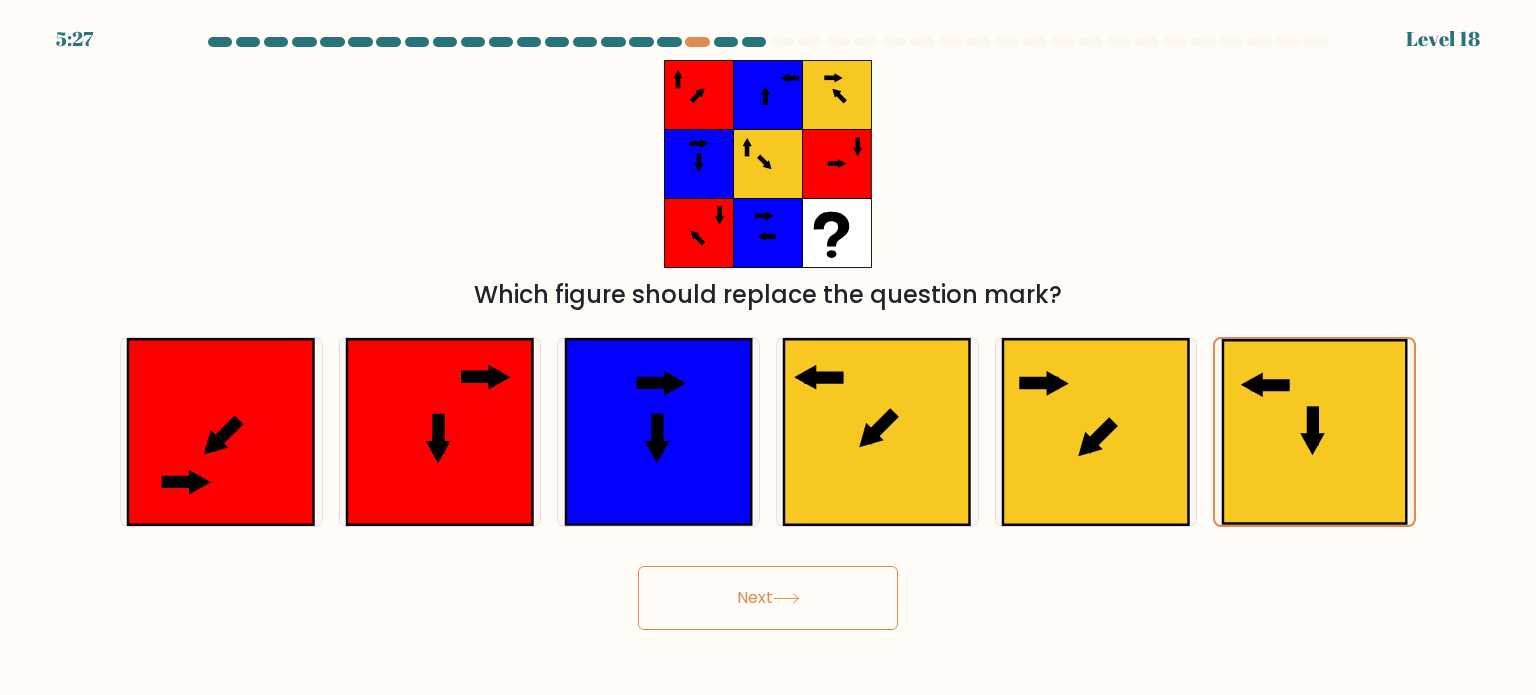 click on "Next" at bounding box center (768, 598) 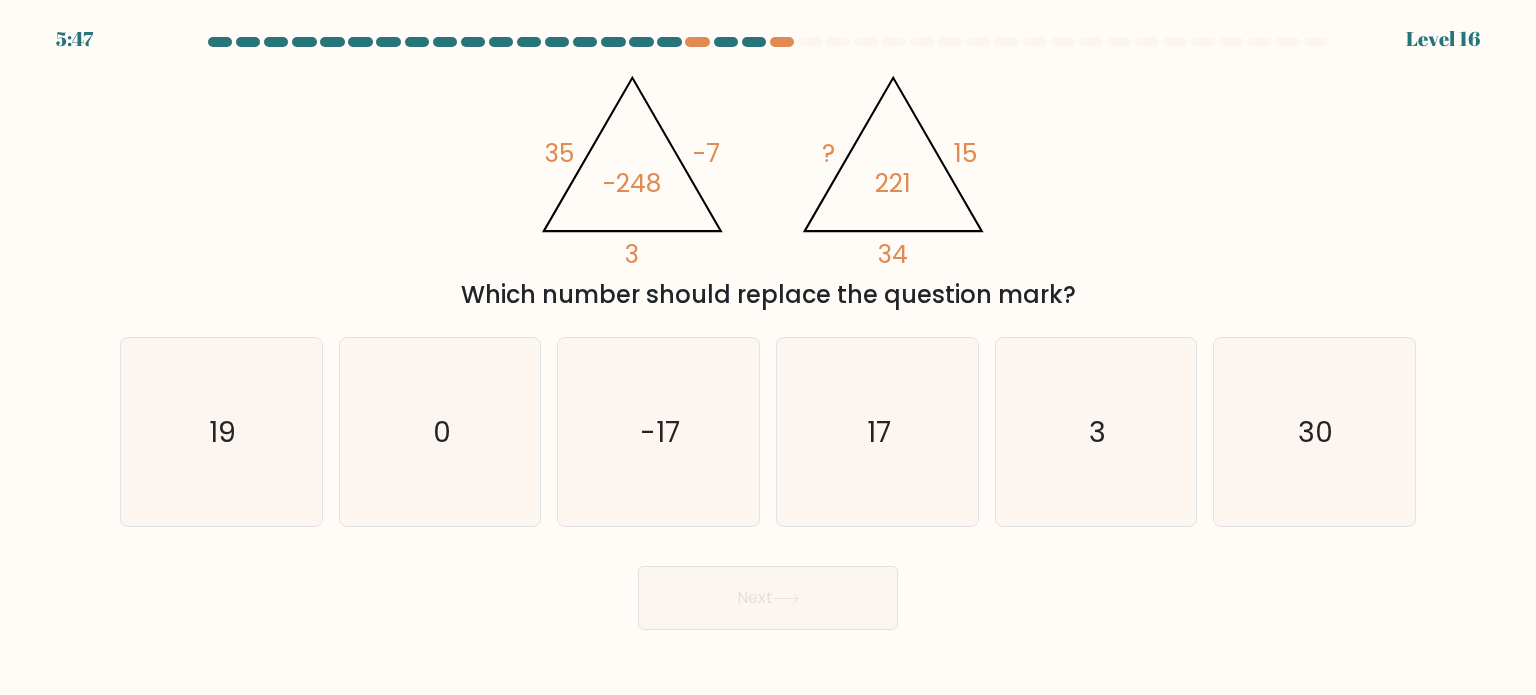 type 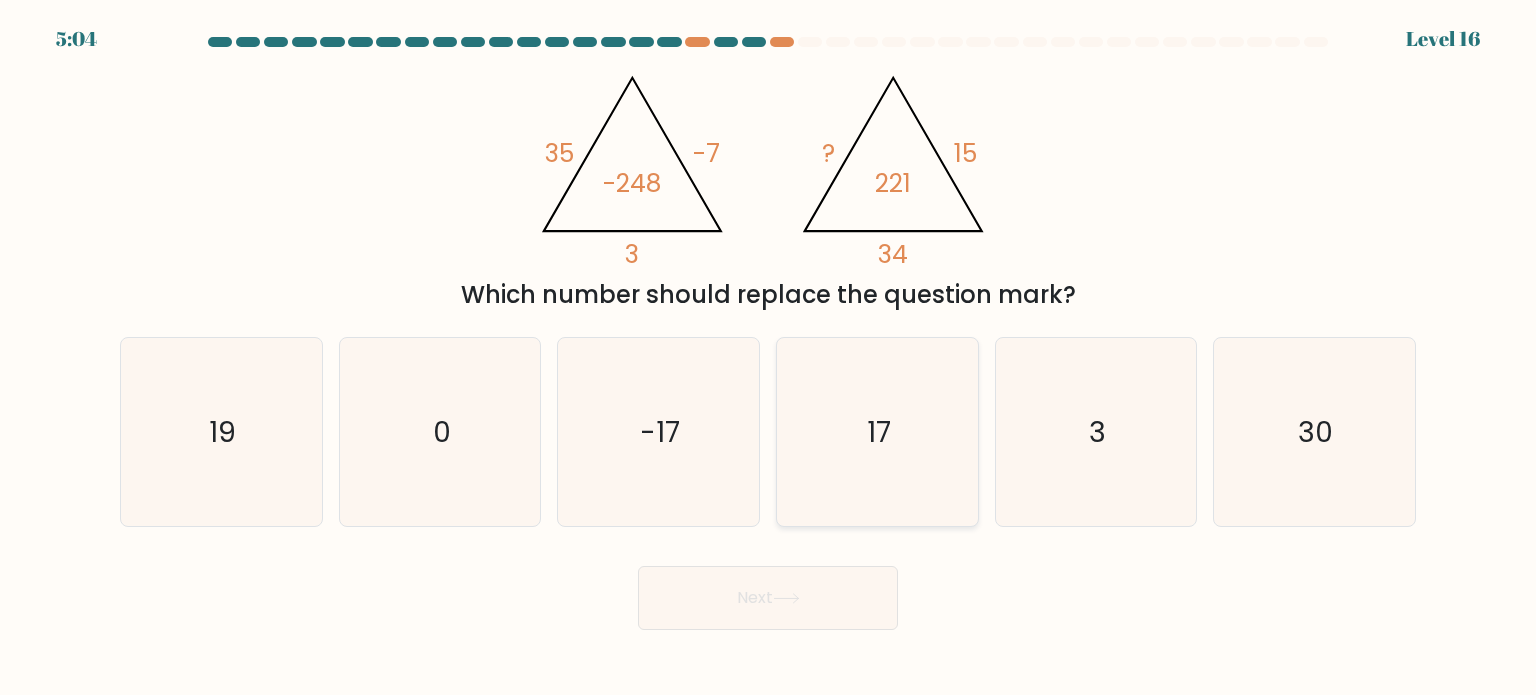 click on "17" 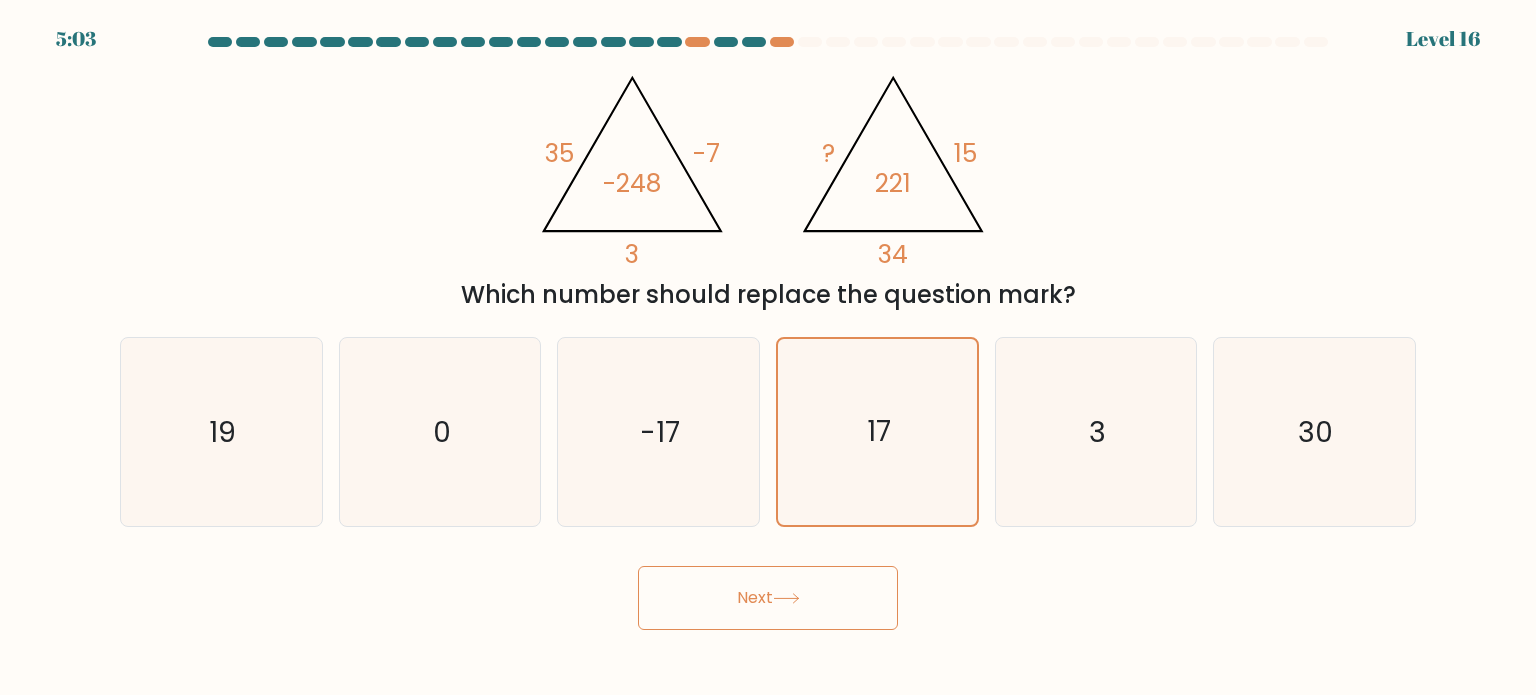 click on "Next" at bounding box center [768, 598] 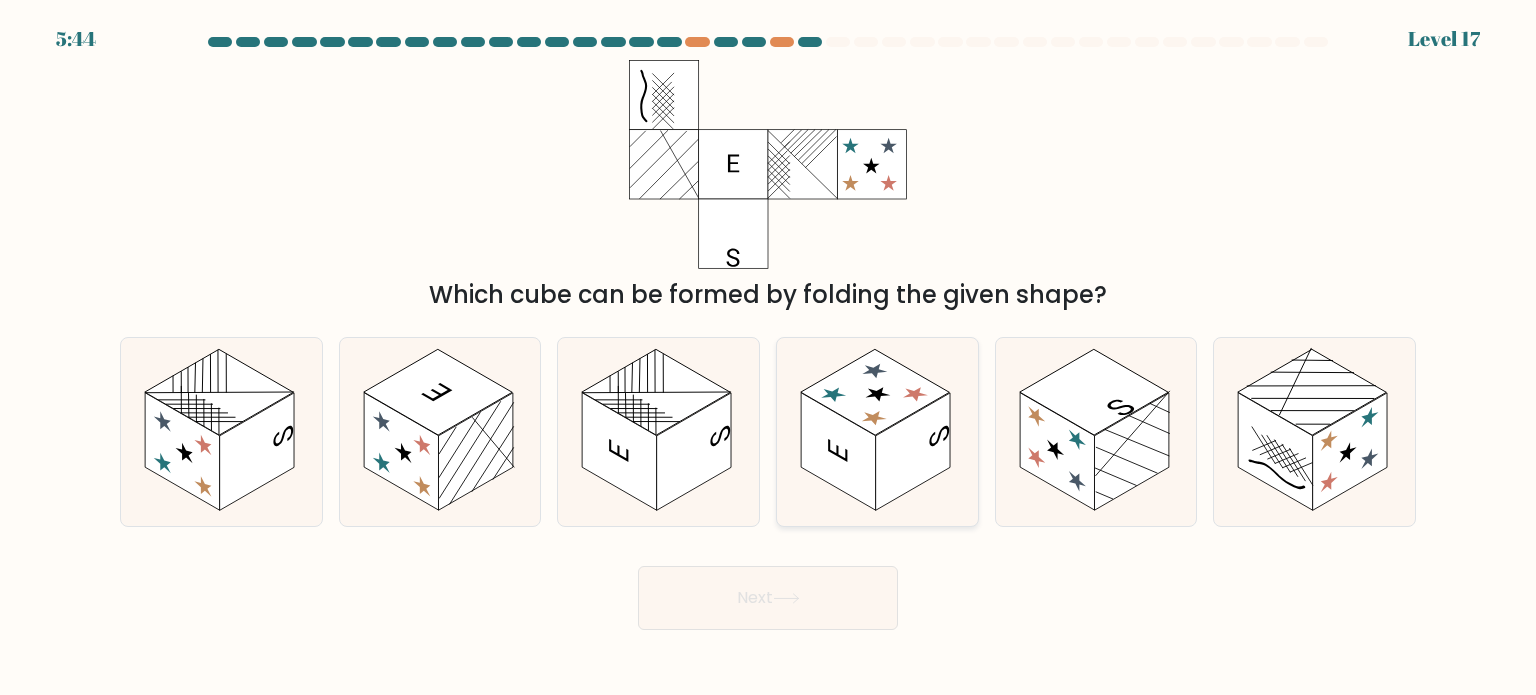 type 